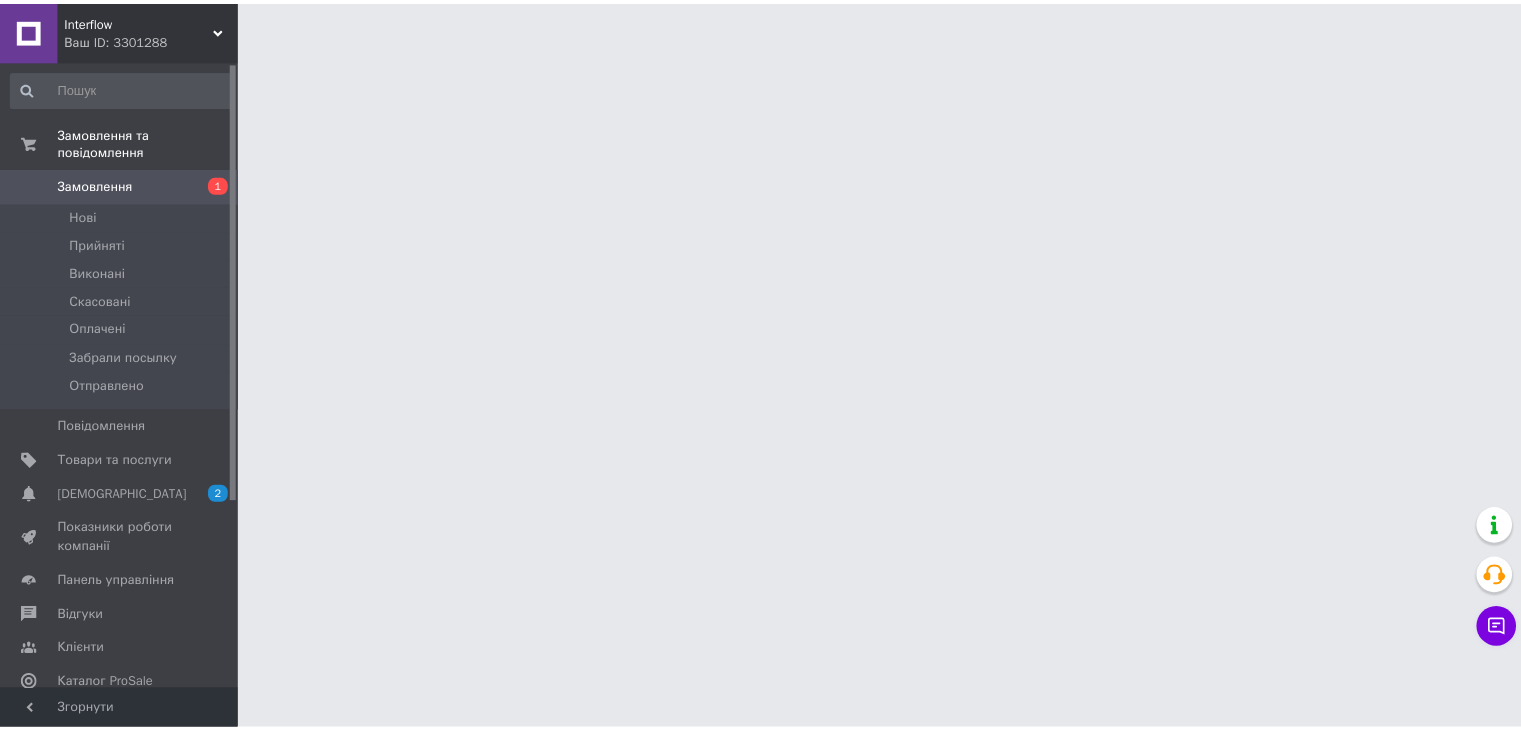 scroll, scrollTop: 0, scrollLeft: 0, axis: both 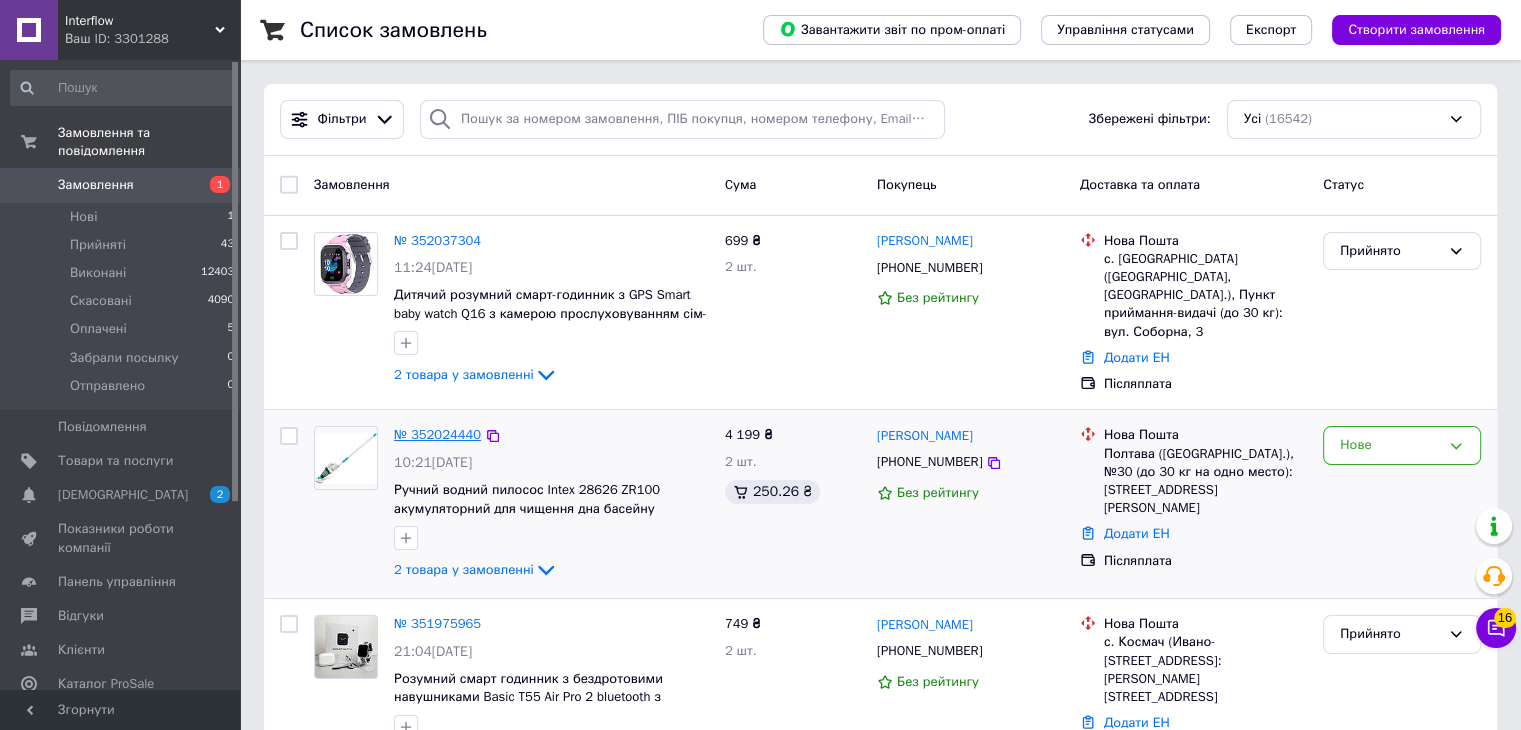 click on "№ 352024440" at bounding box center (437, 434) 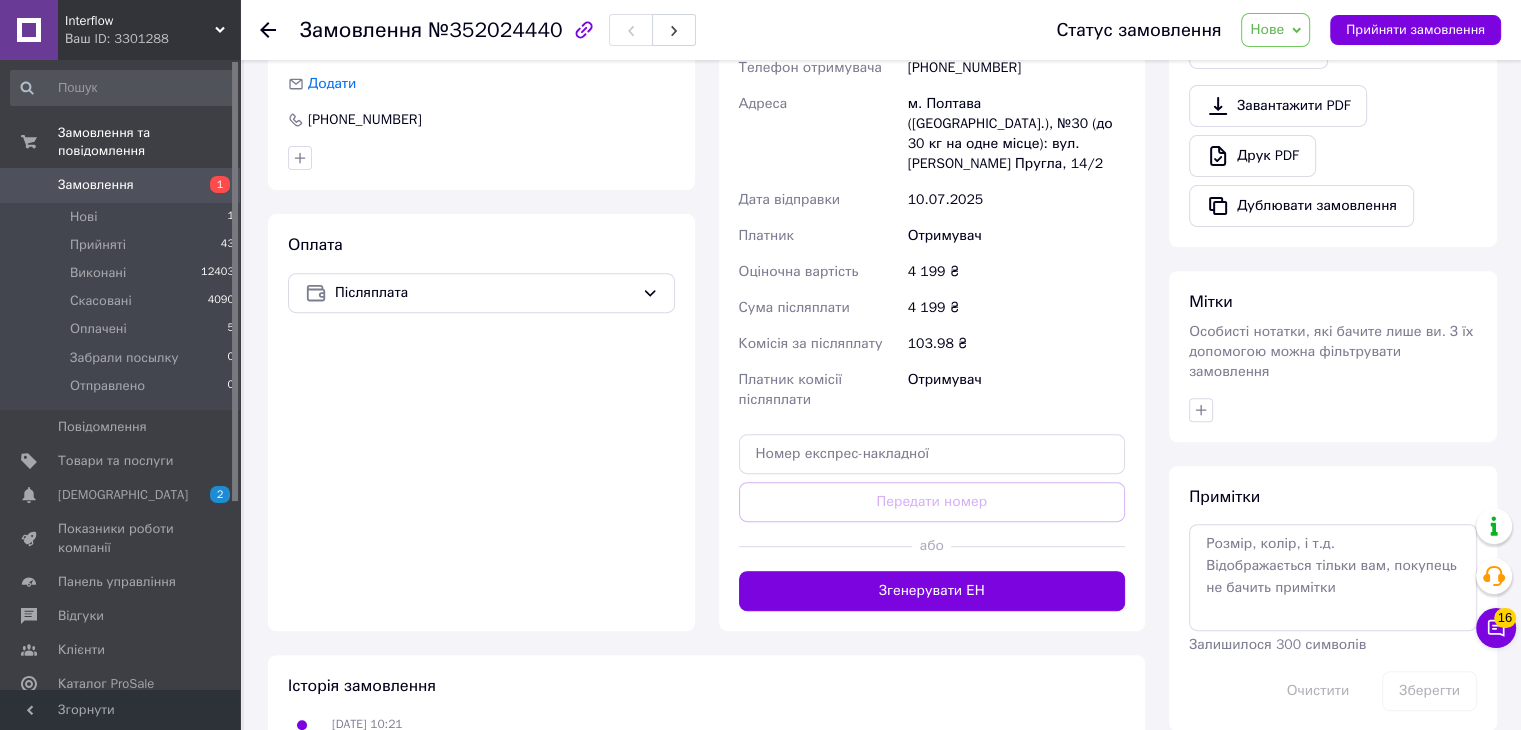 scroll, scrollTop: 748, scrollLeft: 0, axis: vertical 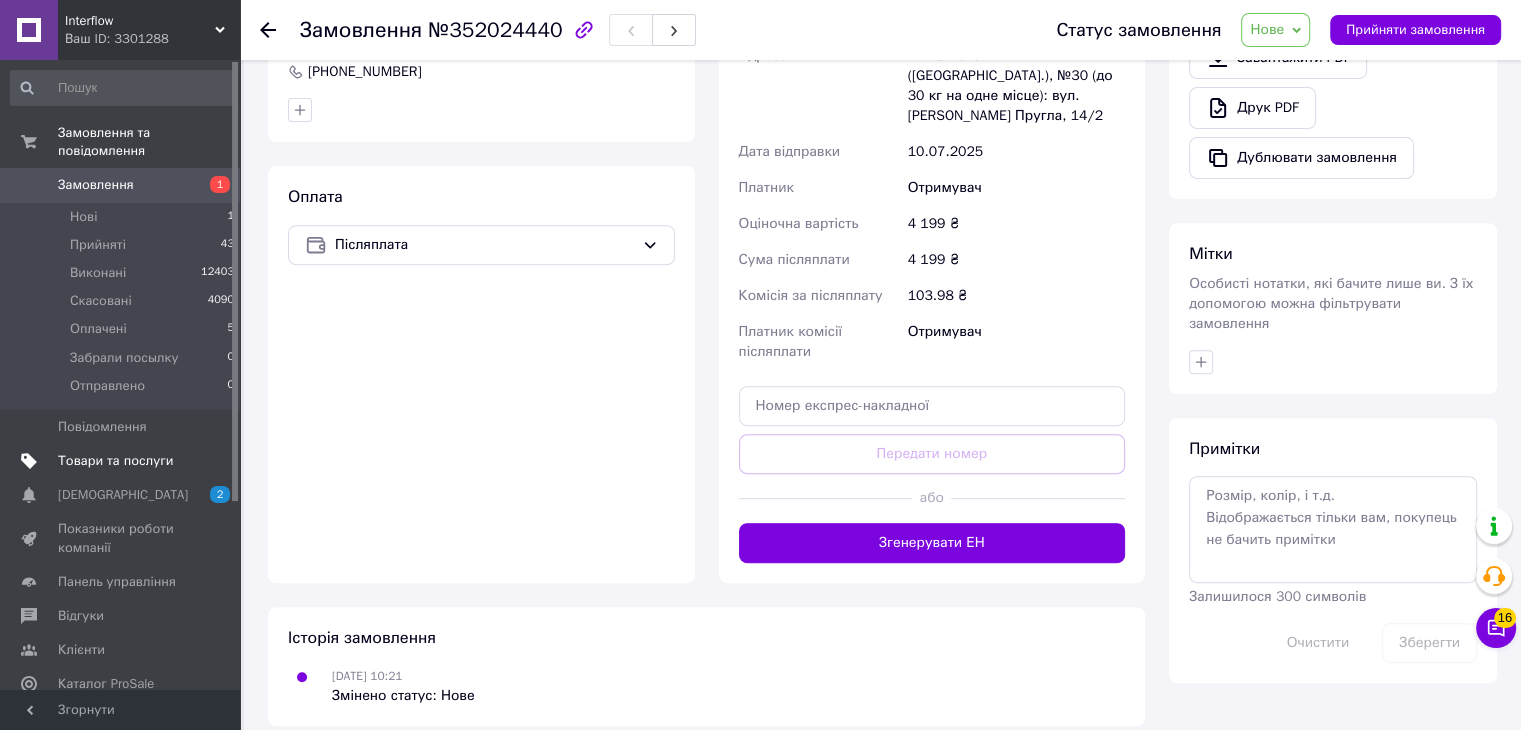 click on "Товари та послуги" at bounding box center (123, 461) 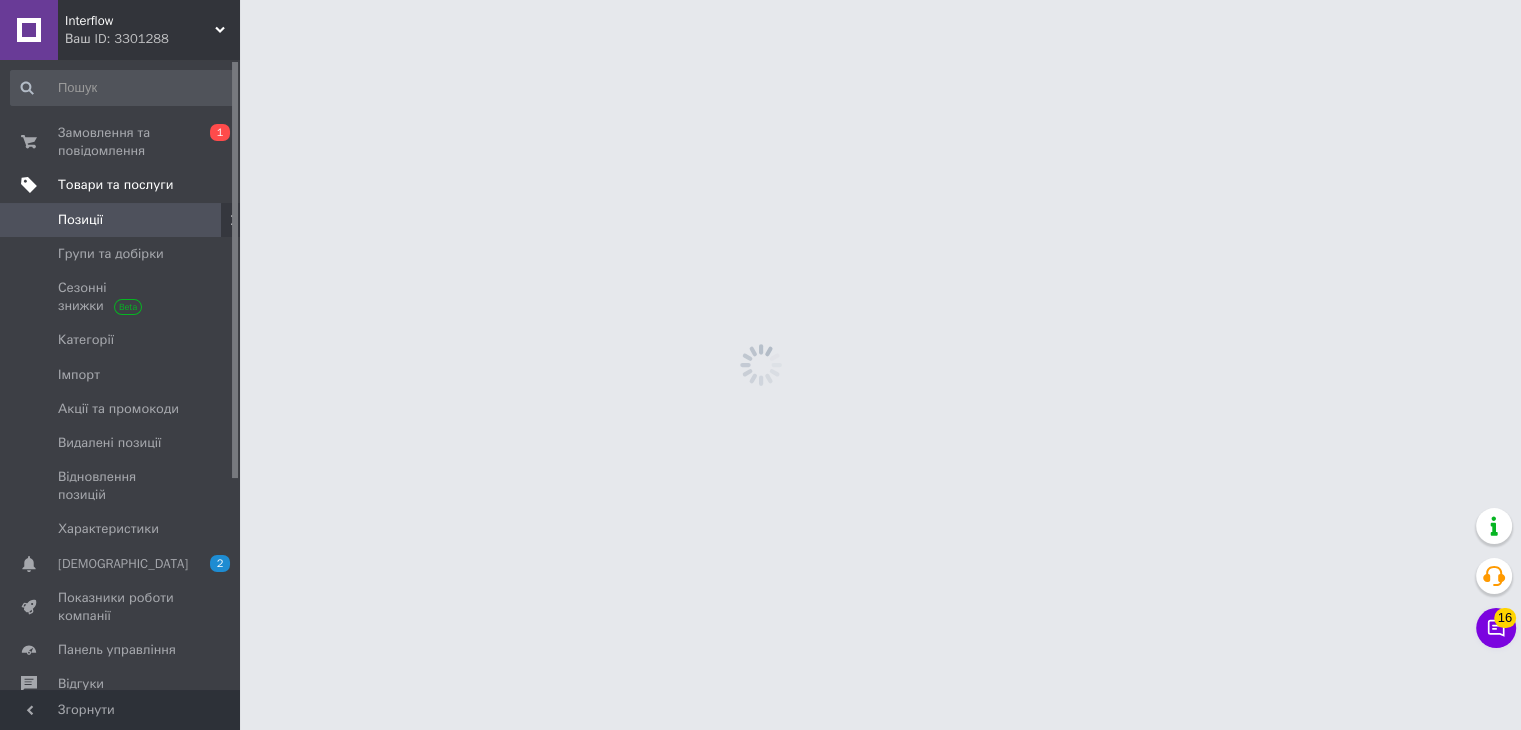 scroll, scrollTop: 0, scrollLeft: 0, axis: both 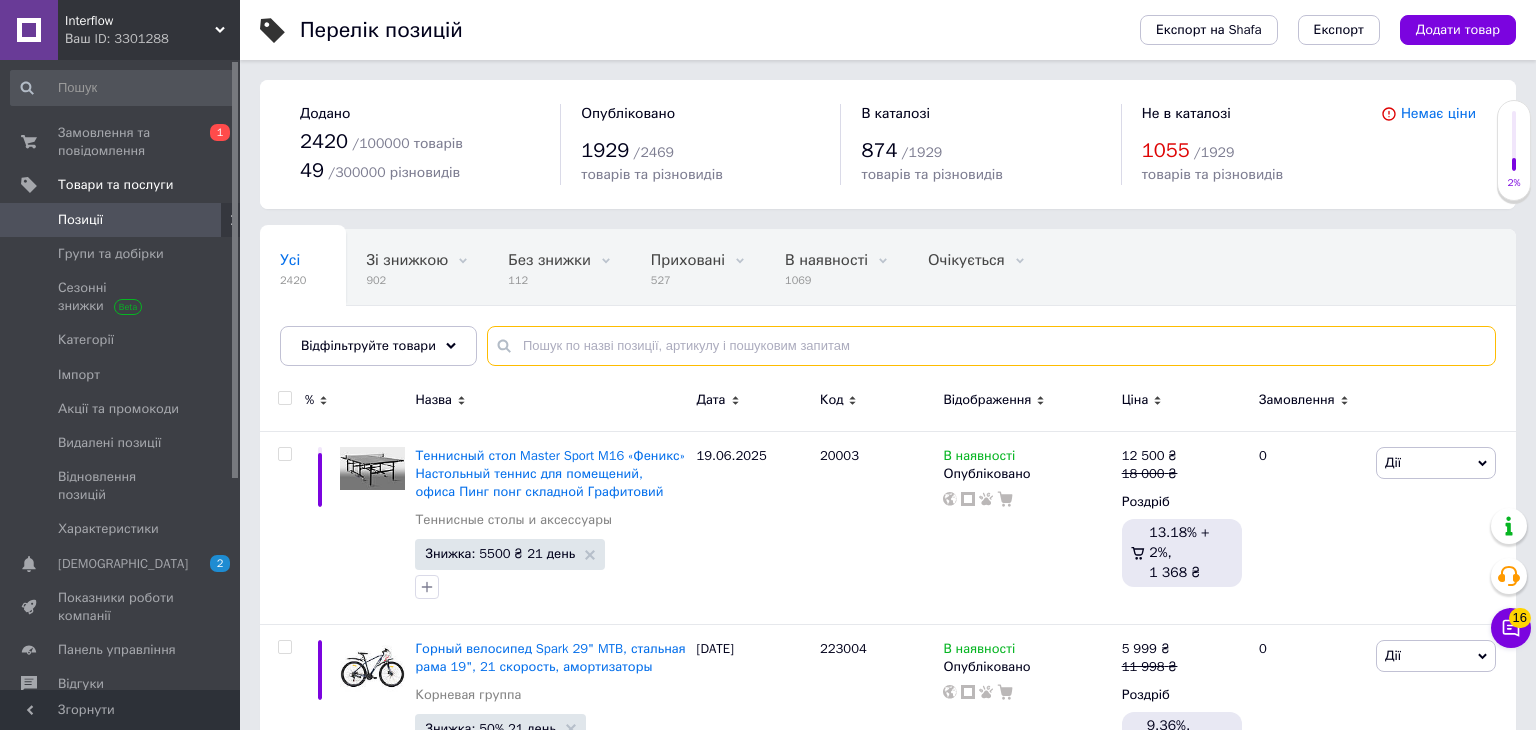 click at bounding box center (991, 346) 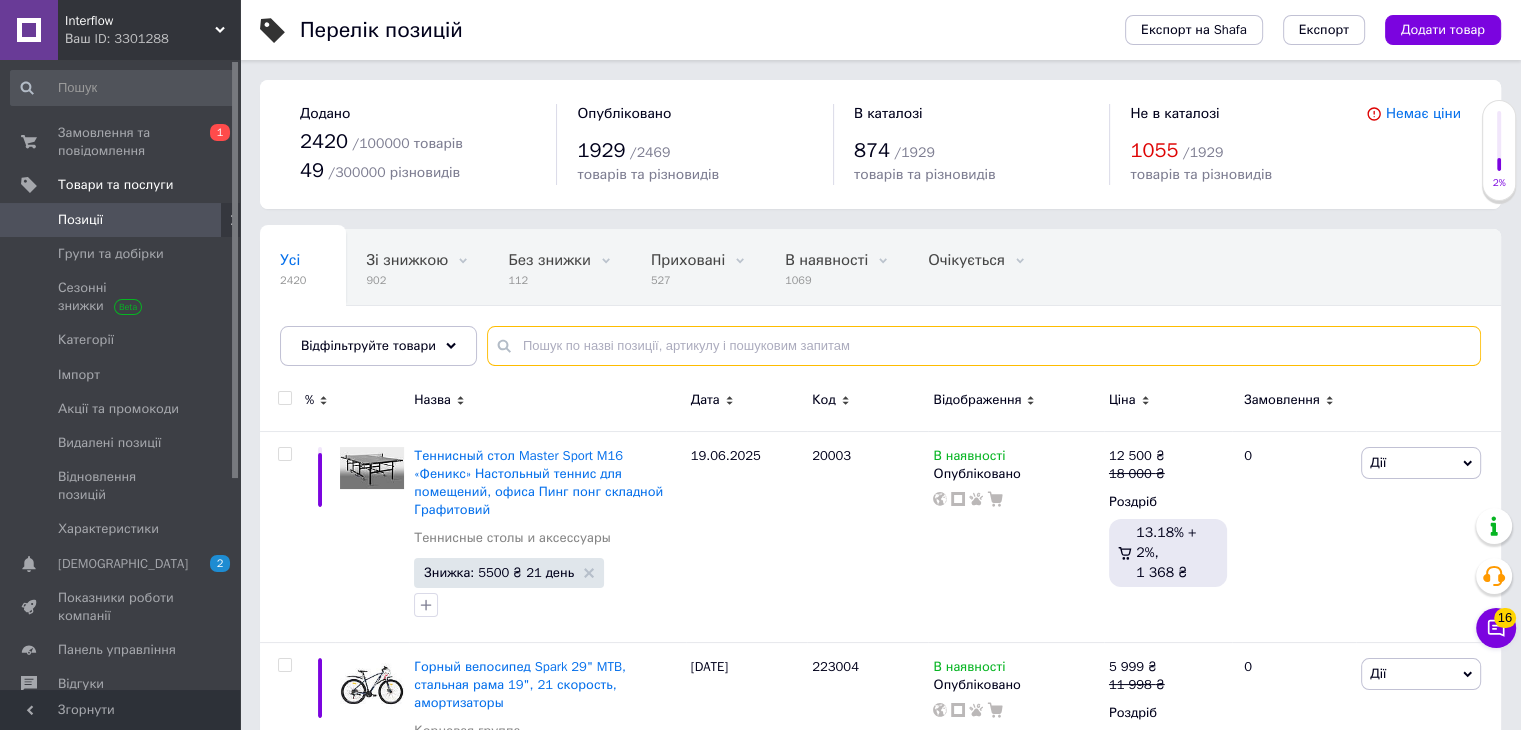 paste on "Orion 504" 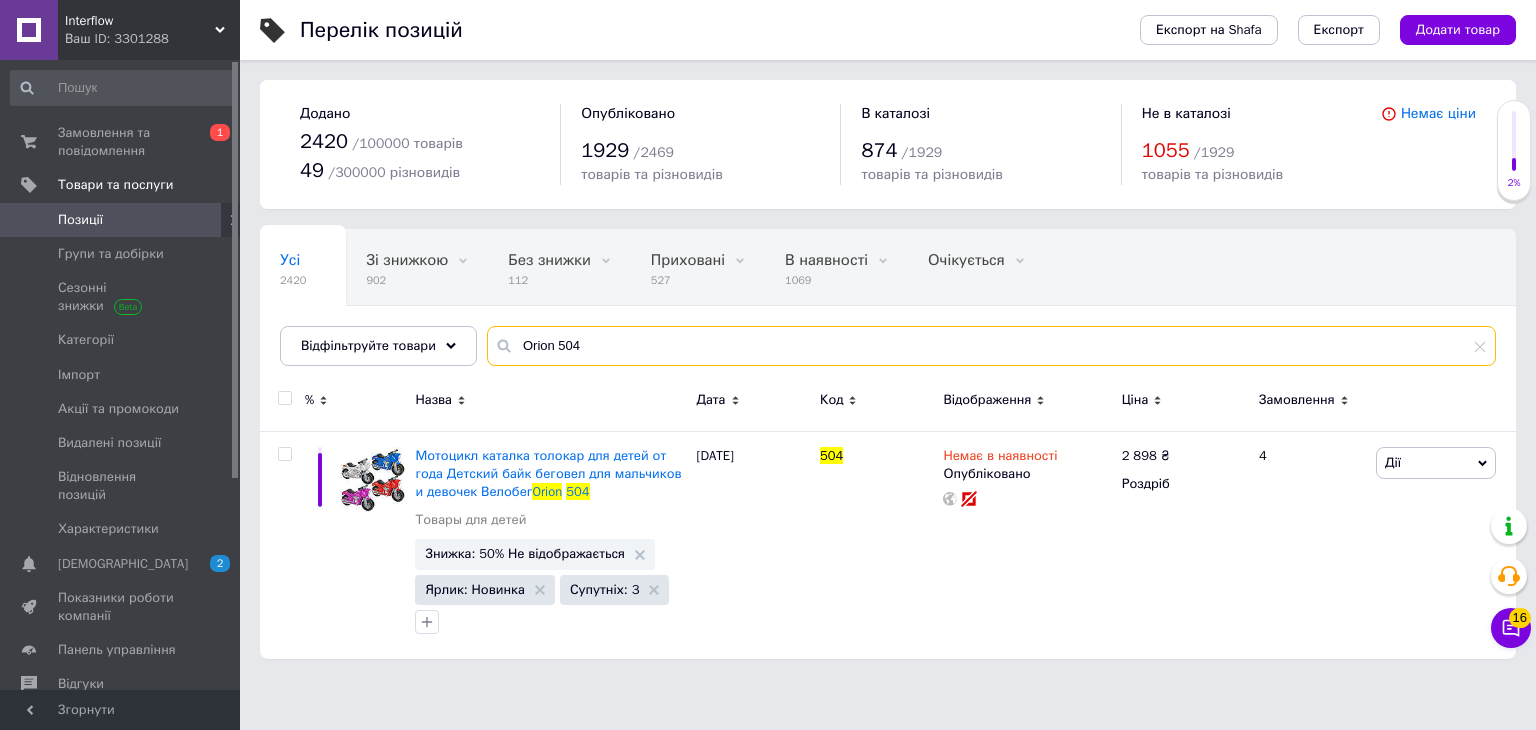 type on "Orion 504" 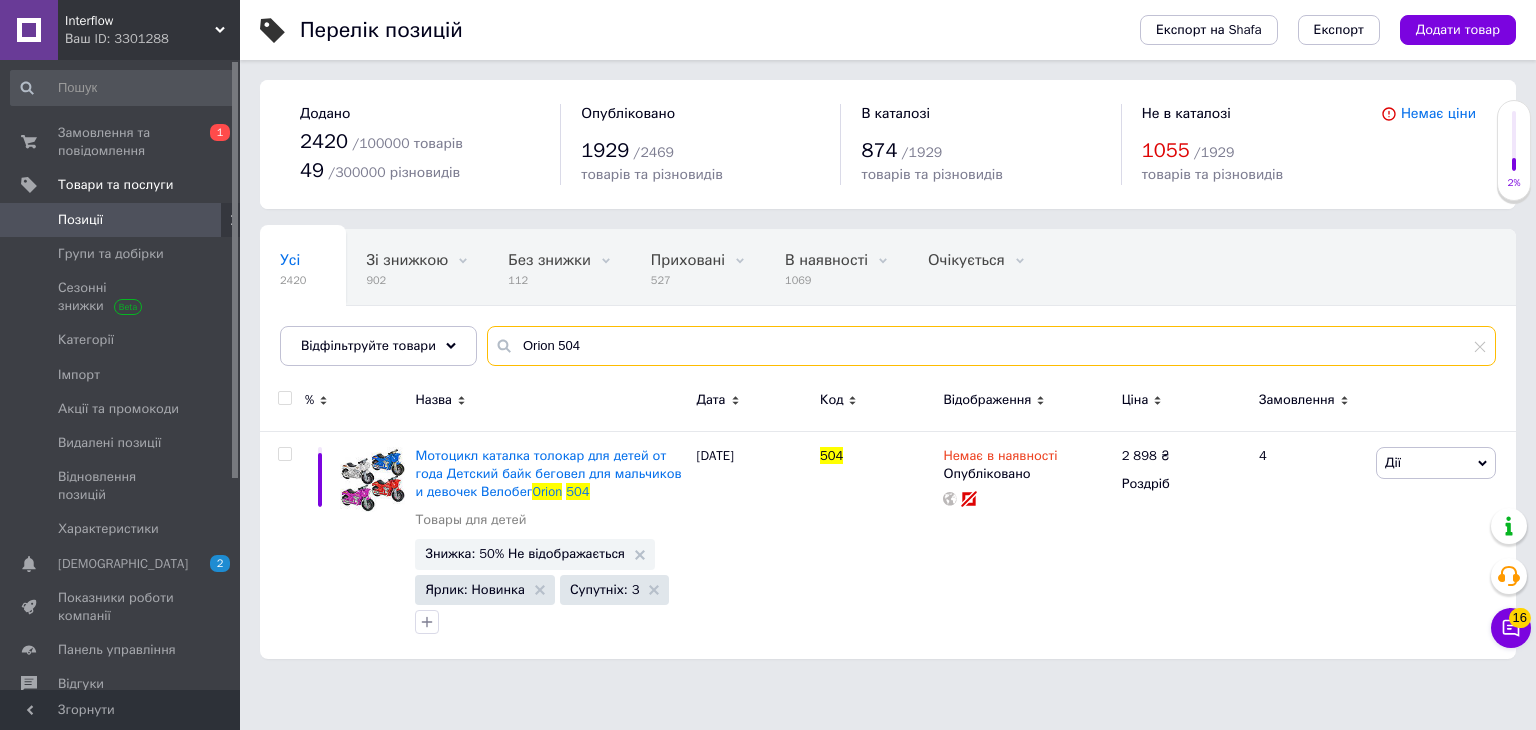 click on "Orion 504" at bounding box center [991, 346] 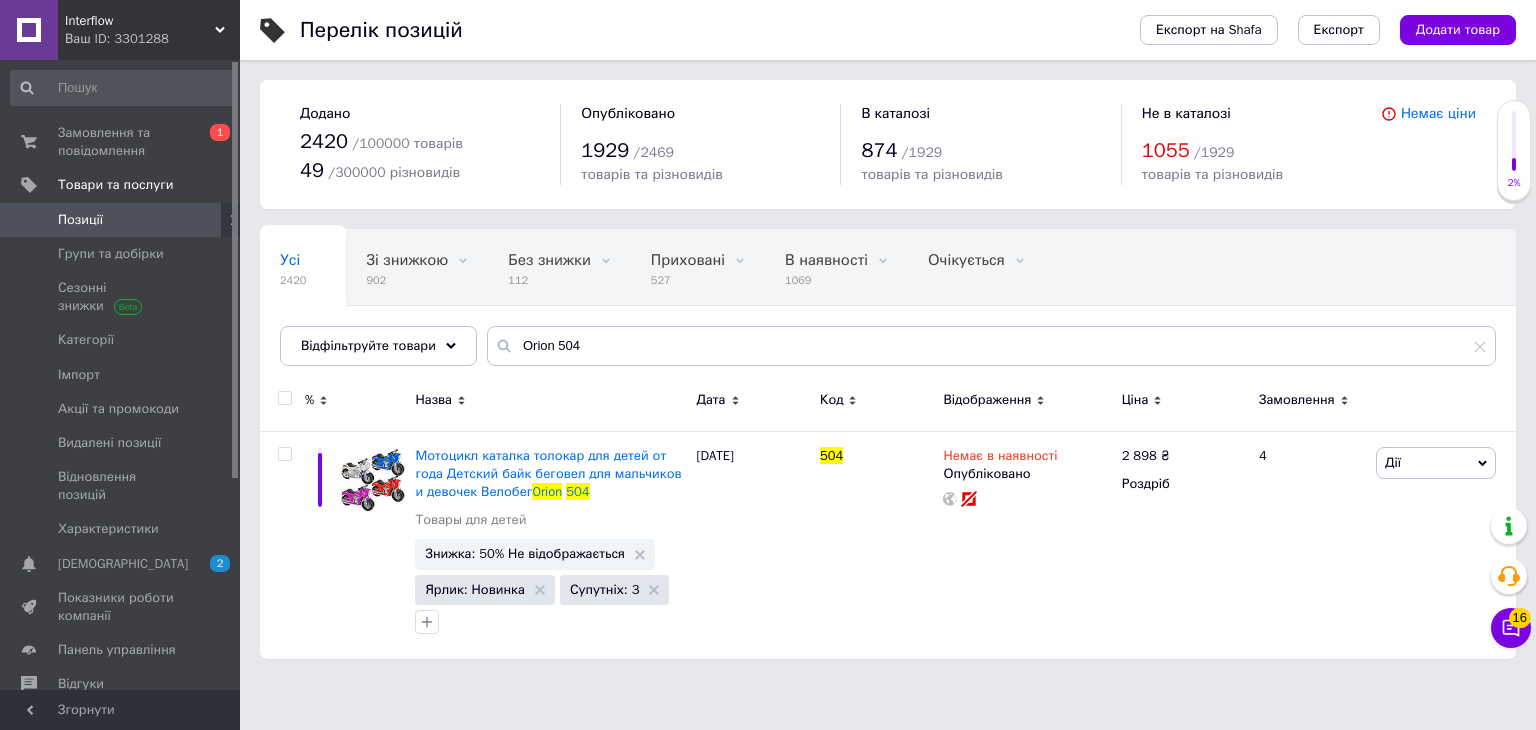 click on "Позиції" at bounding box center [121, 220] 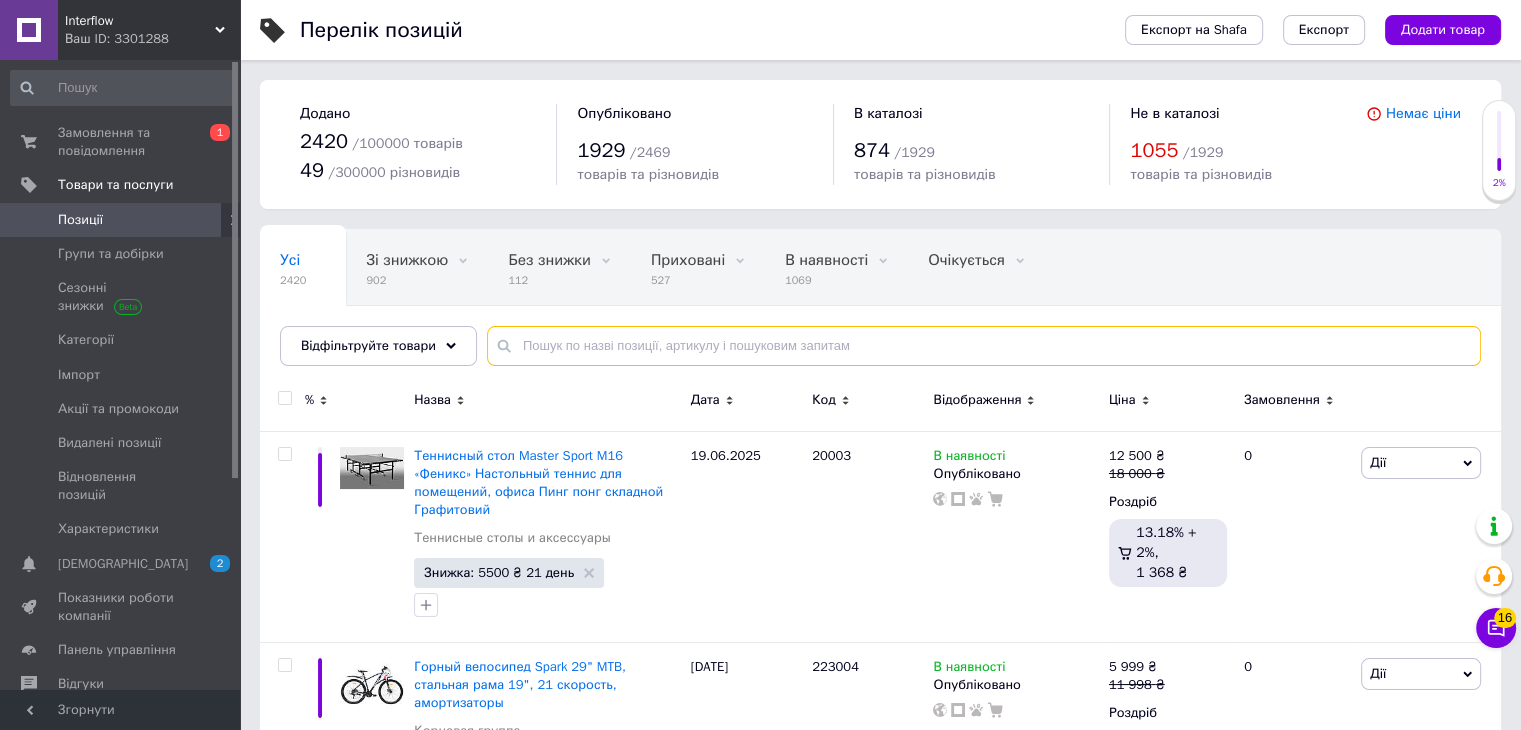 click at bounding box center (984, 346) 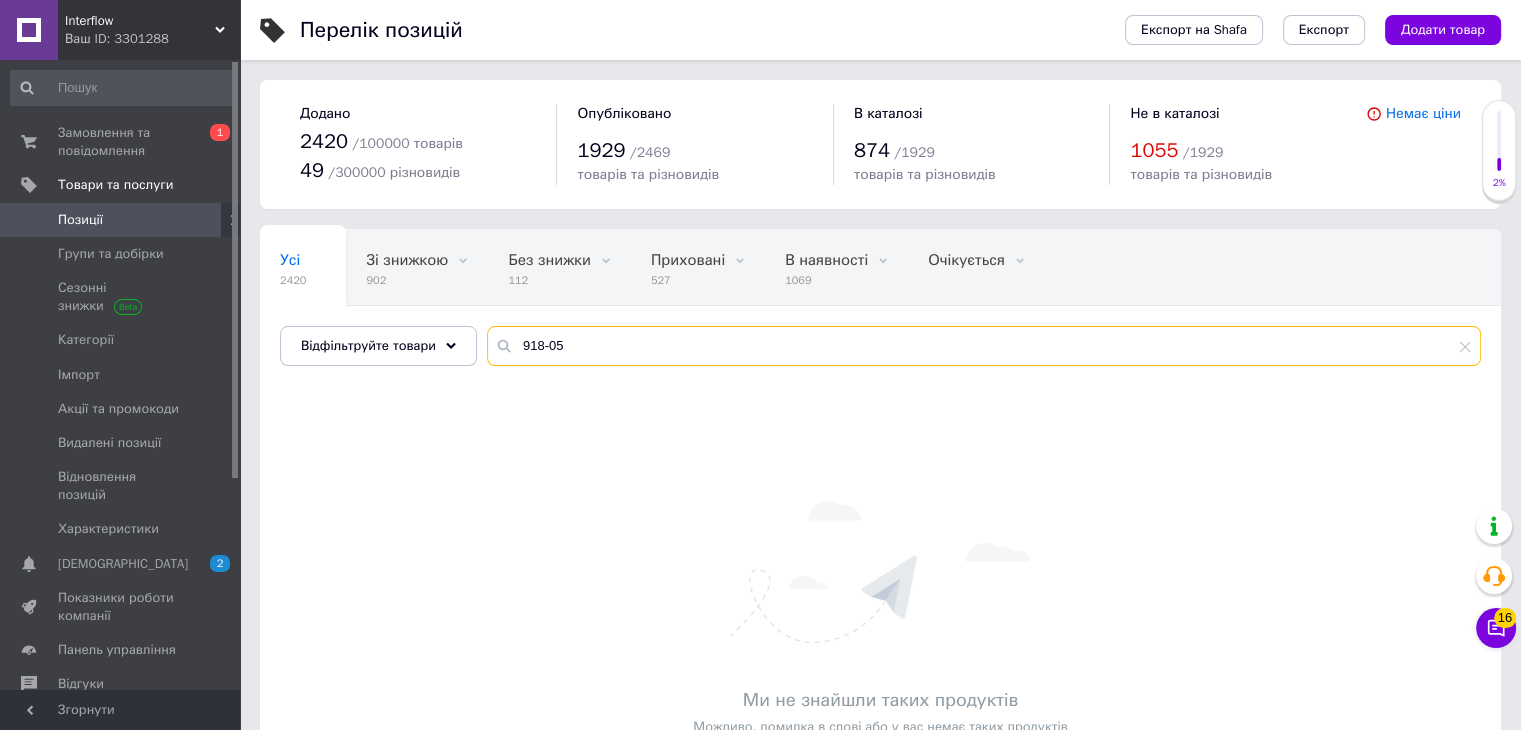 click on "918-05" at bounding box center [984, 346] 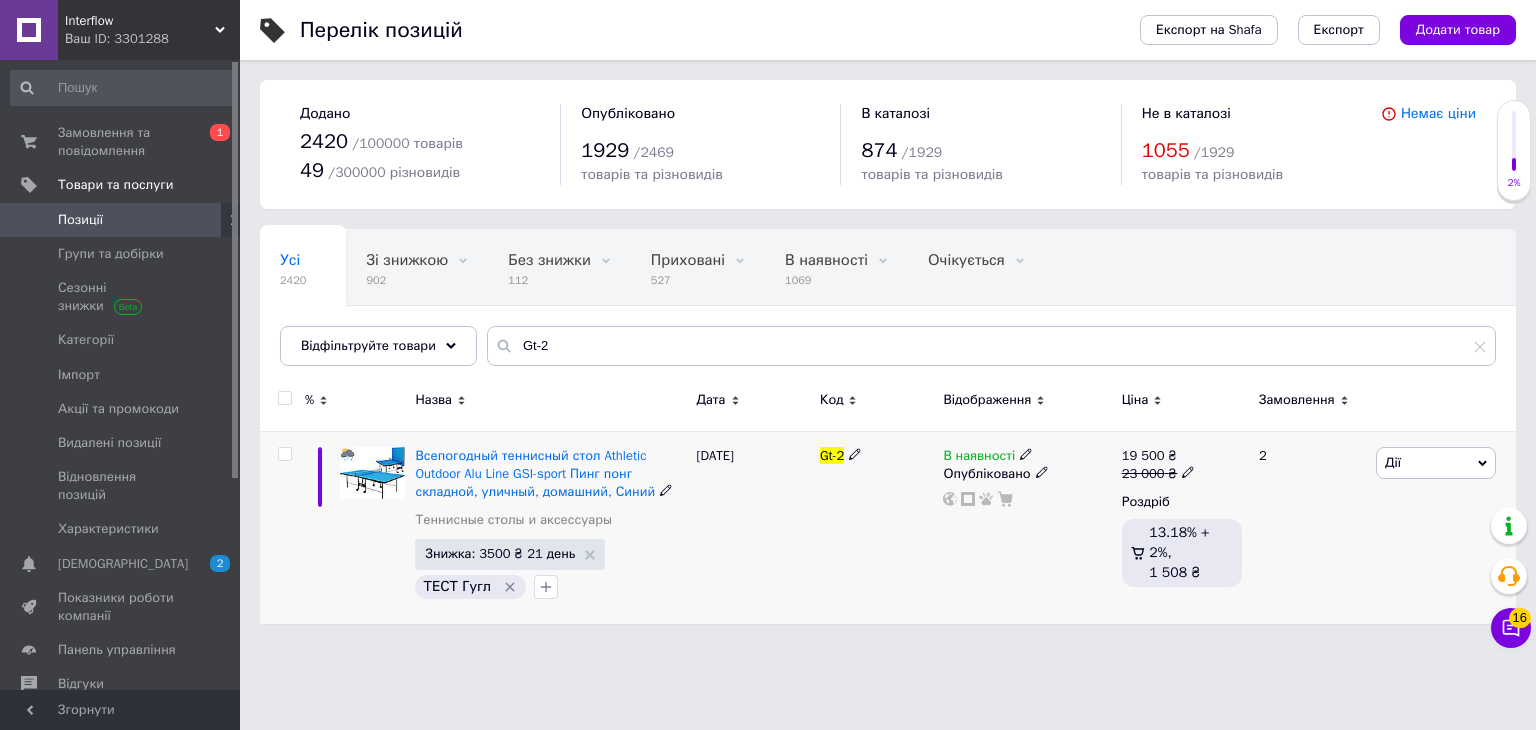 click 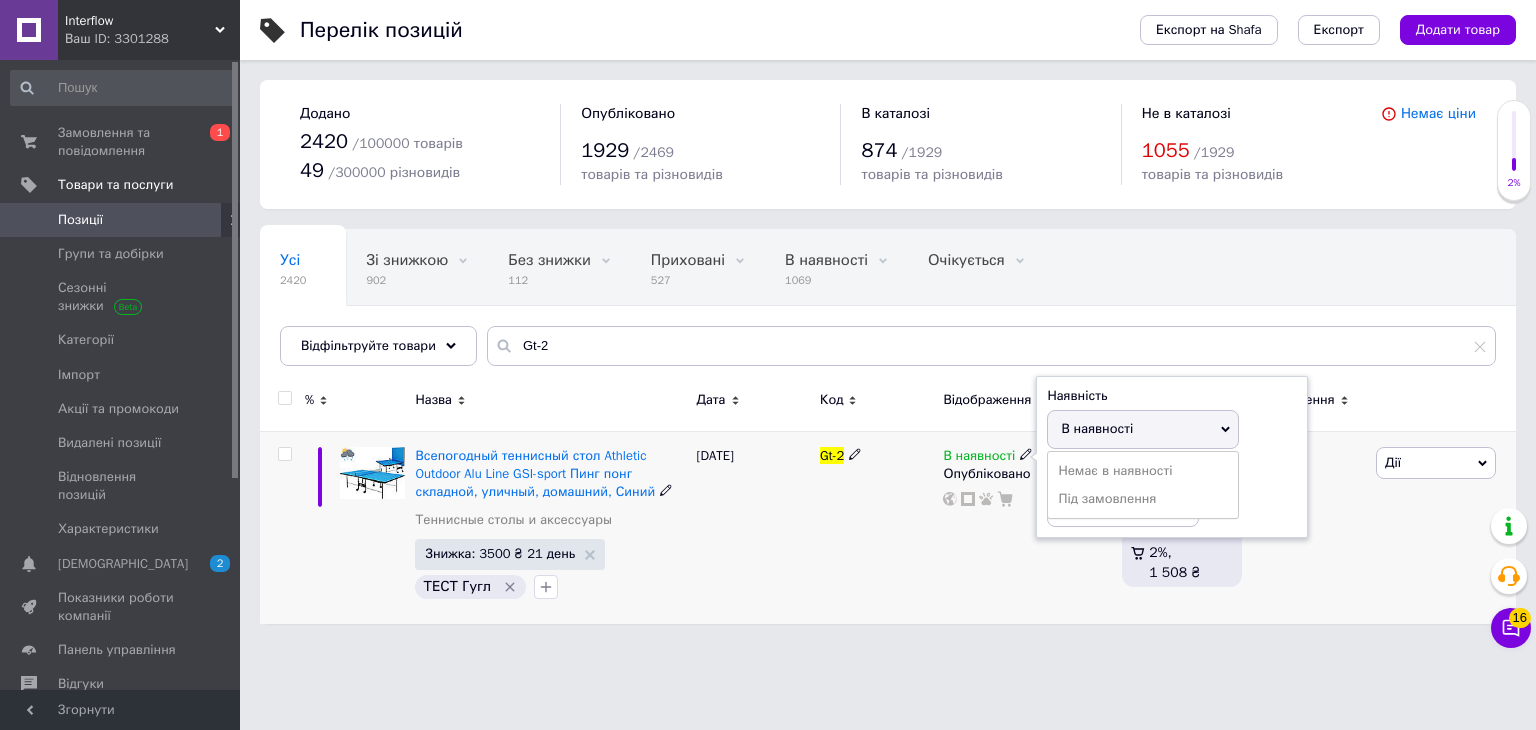 click on "В наявності Наявність В наявності Немає в наявності Під замовлення Залишки шт. Опубліковано" at bounding box center (1027, 527) 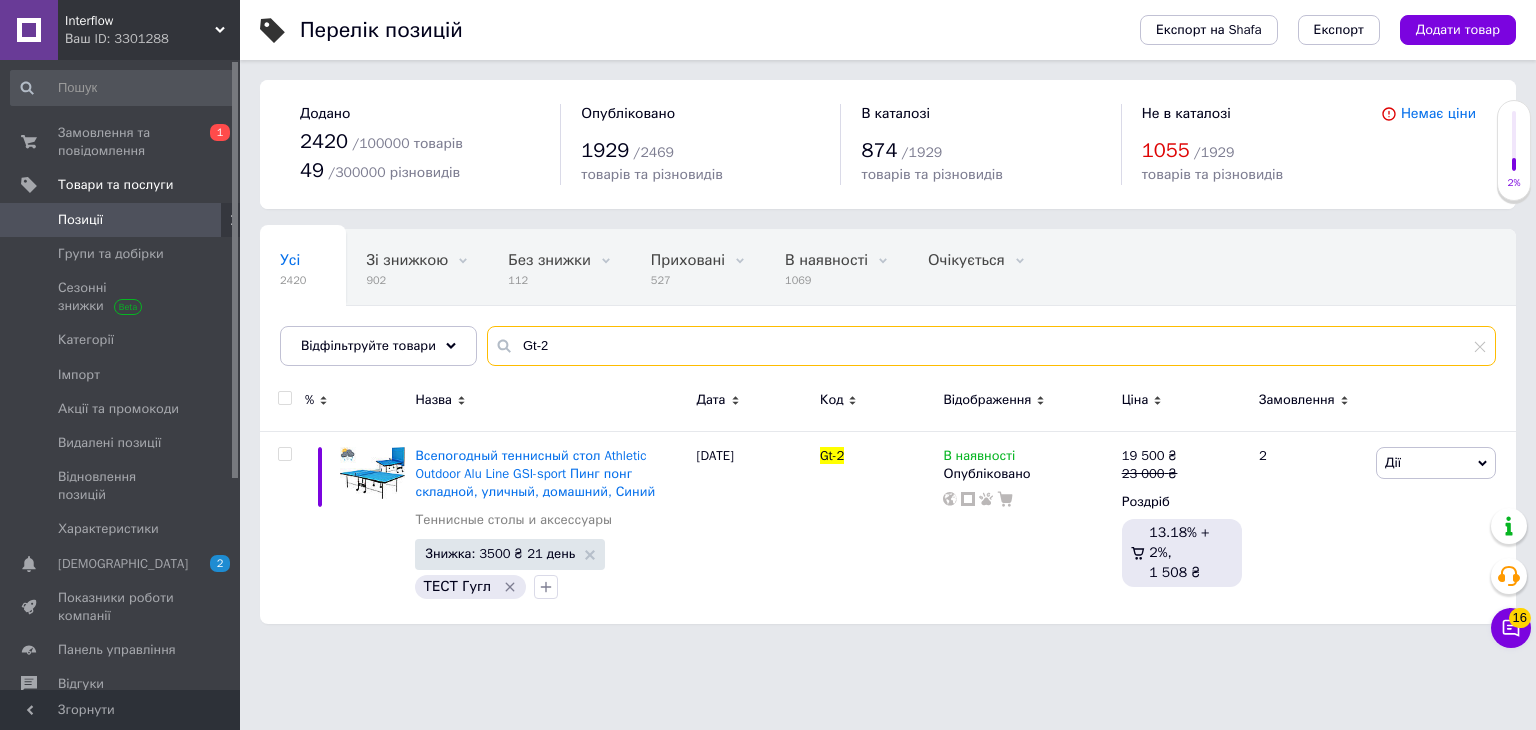 click on "Gt-2" at bounding box center [991, 346] 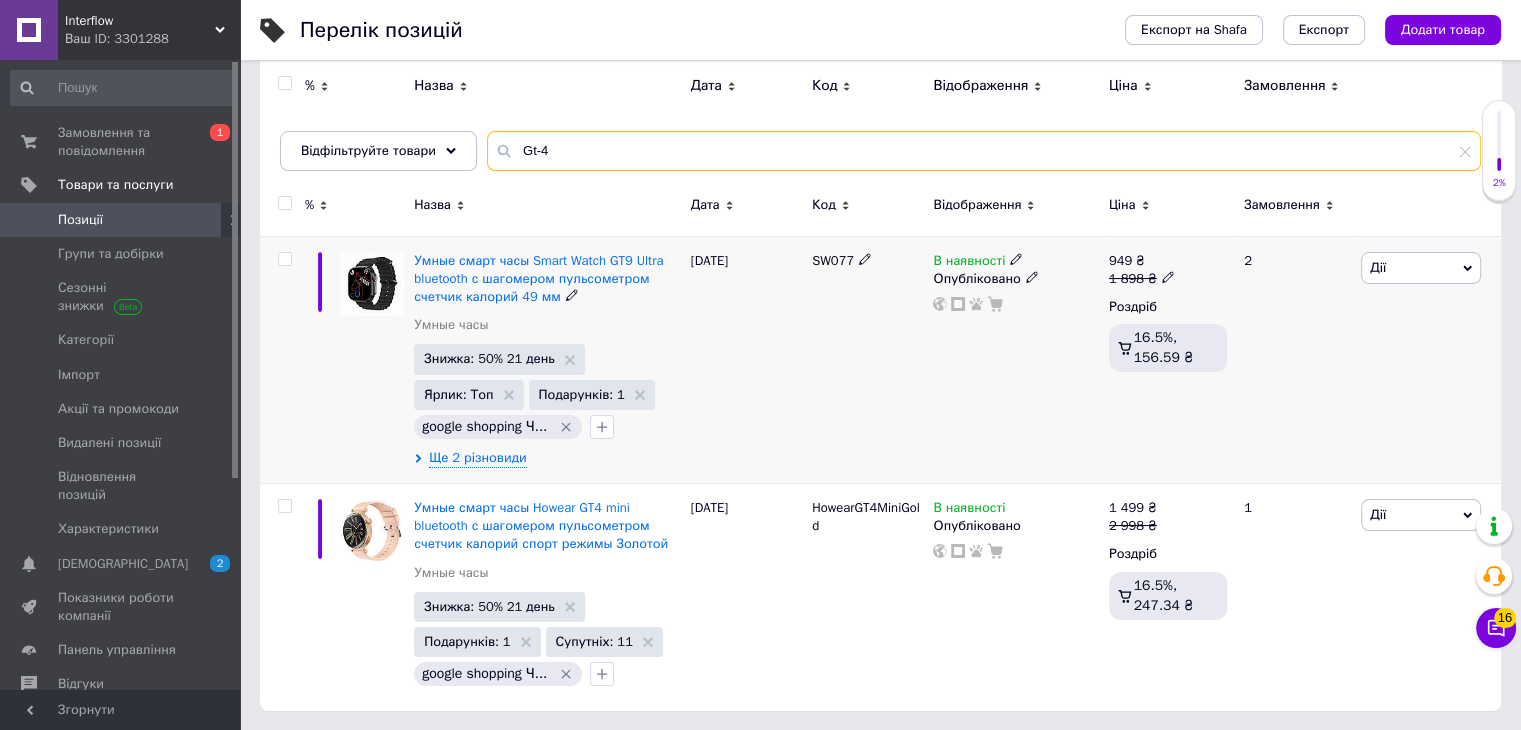 scroll, scrollTop: 0, scrollLeft: 0, axis: both 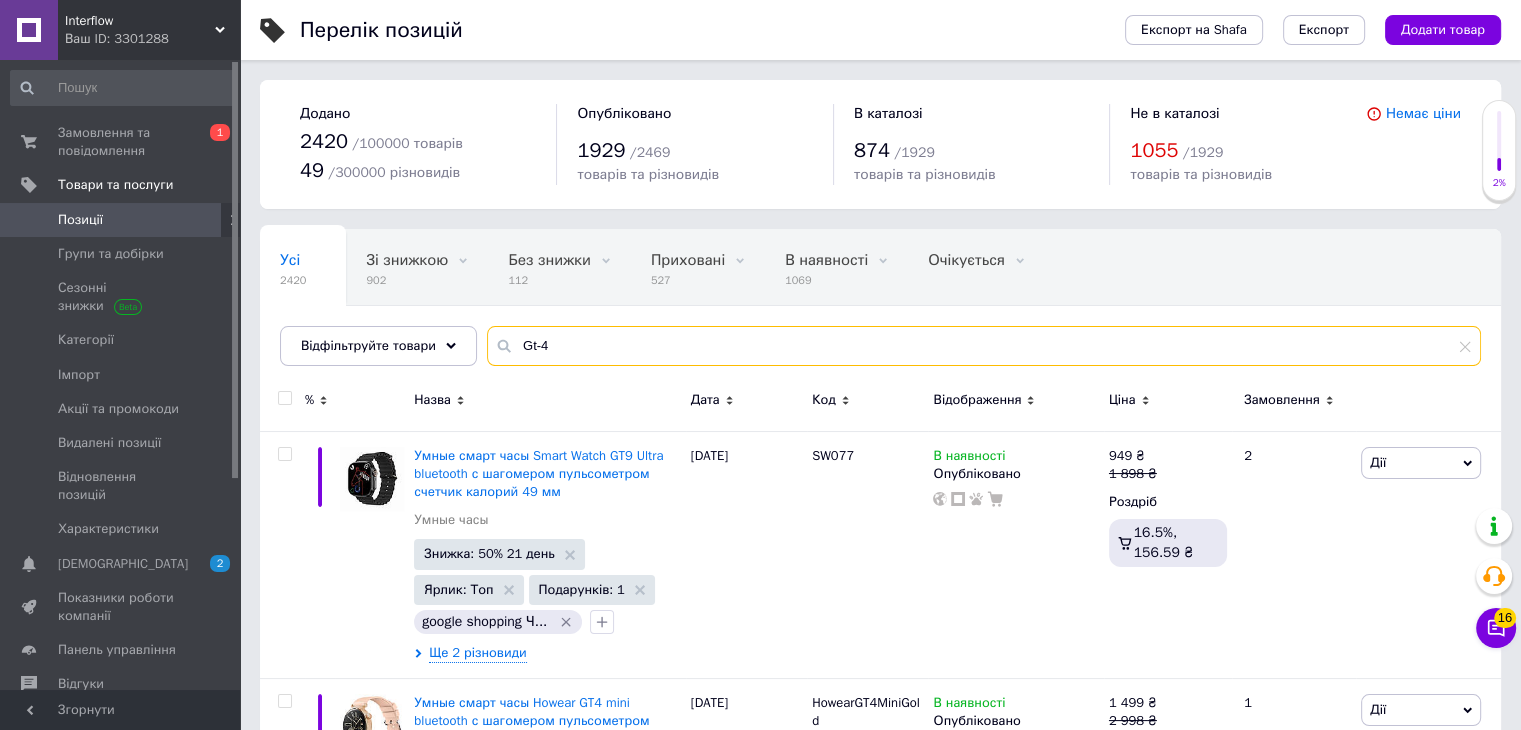type on "Gt-4" 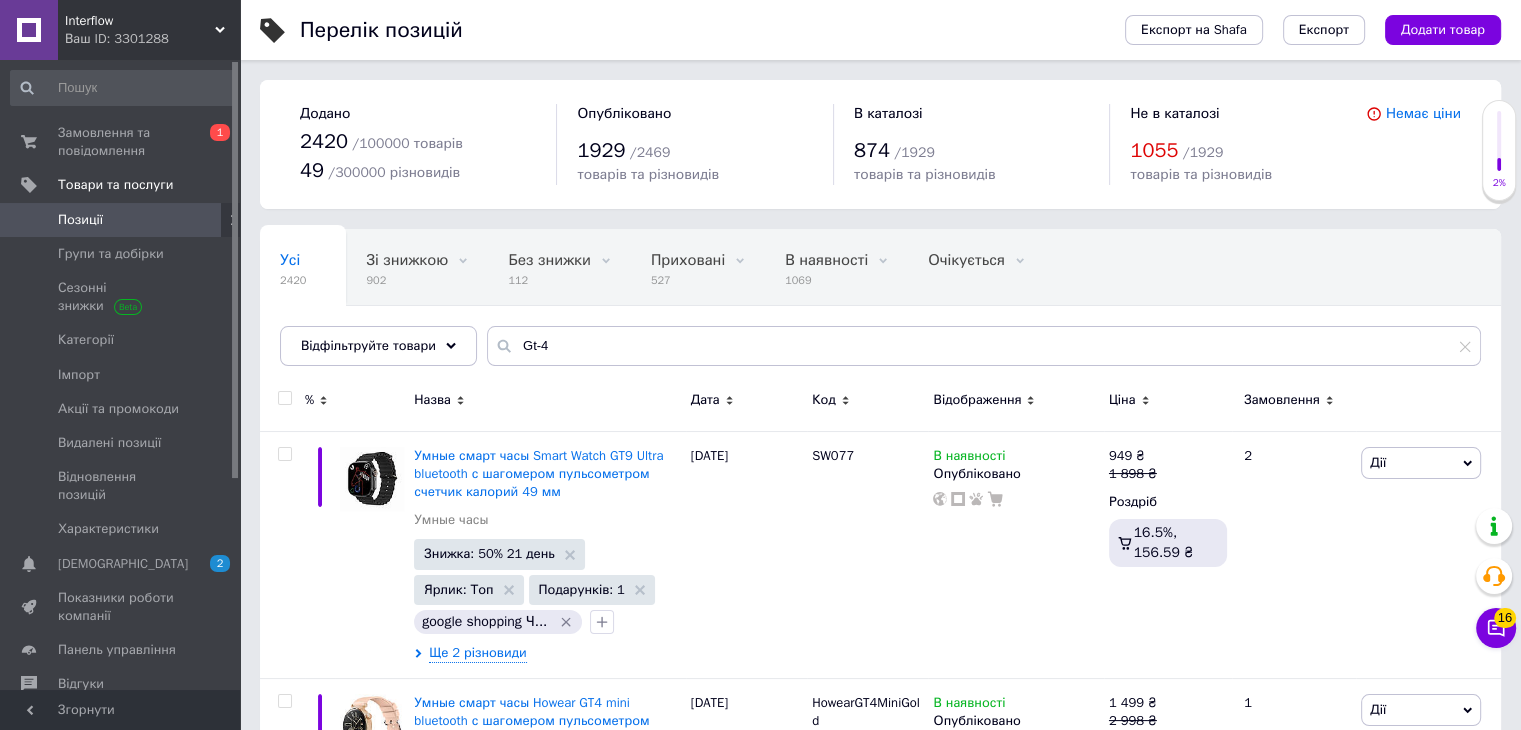 click on "Позиції" at bounding box center [121, 220] 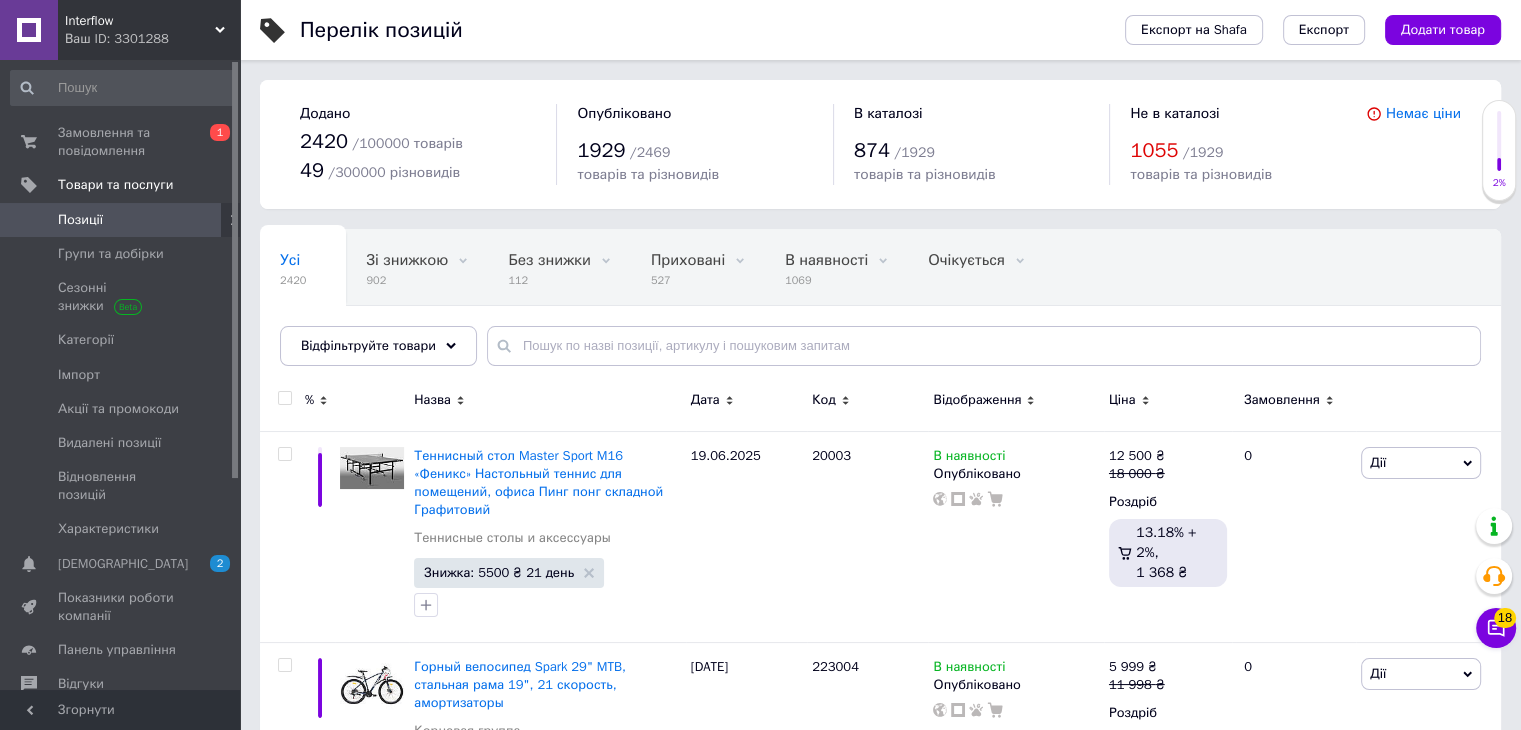 click on "Позиції" at bounding box center (121, 220) 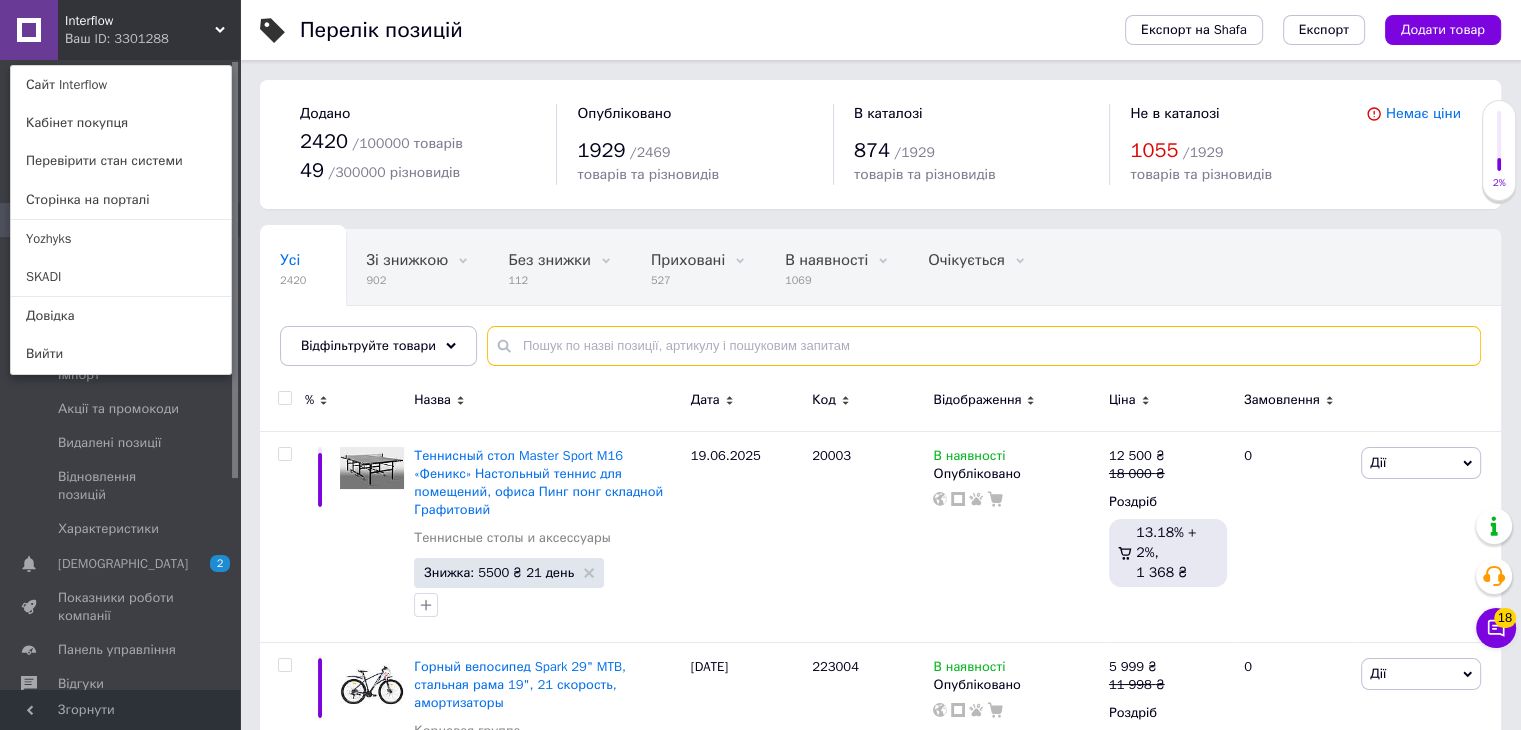 click at bounding box center (984, 346) 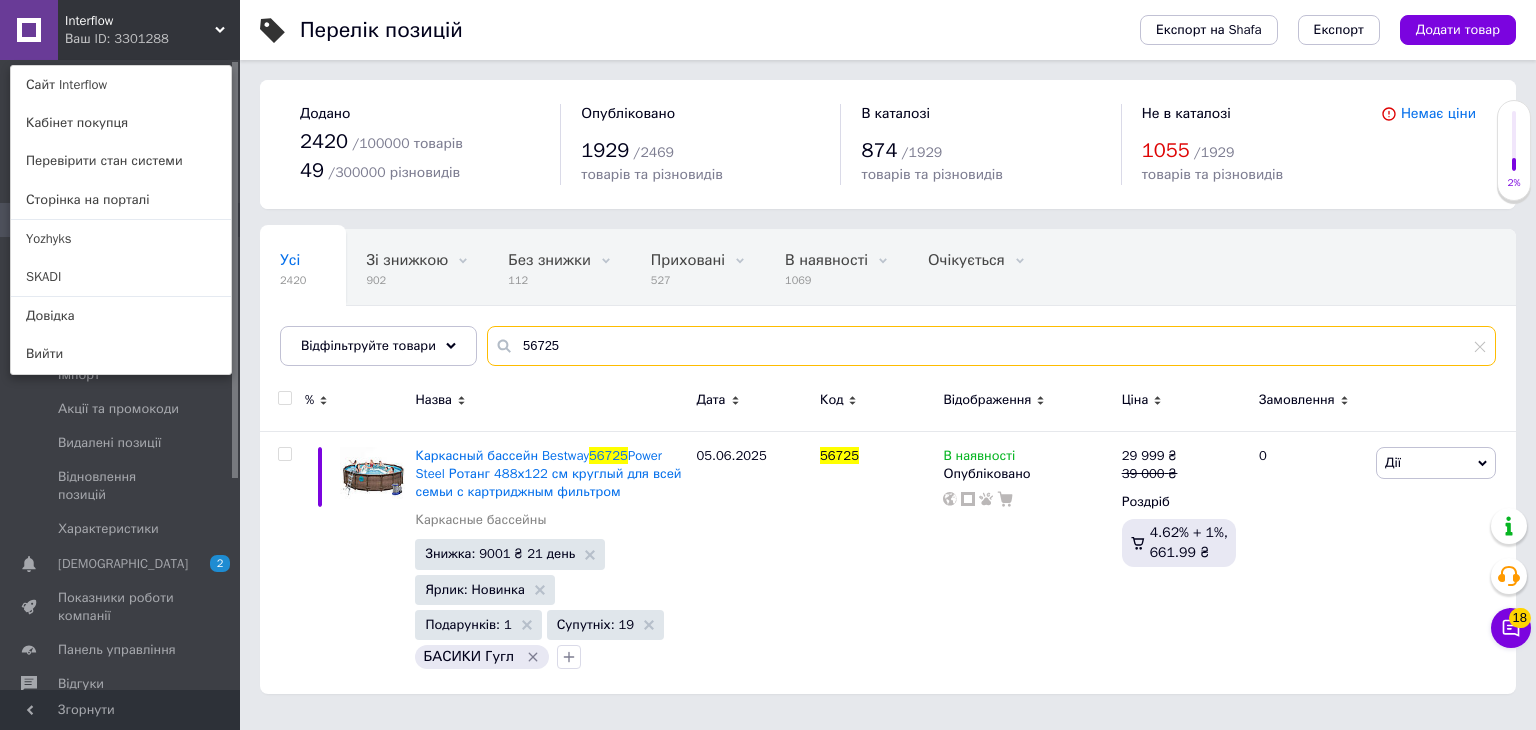 type on "56725" 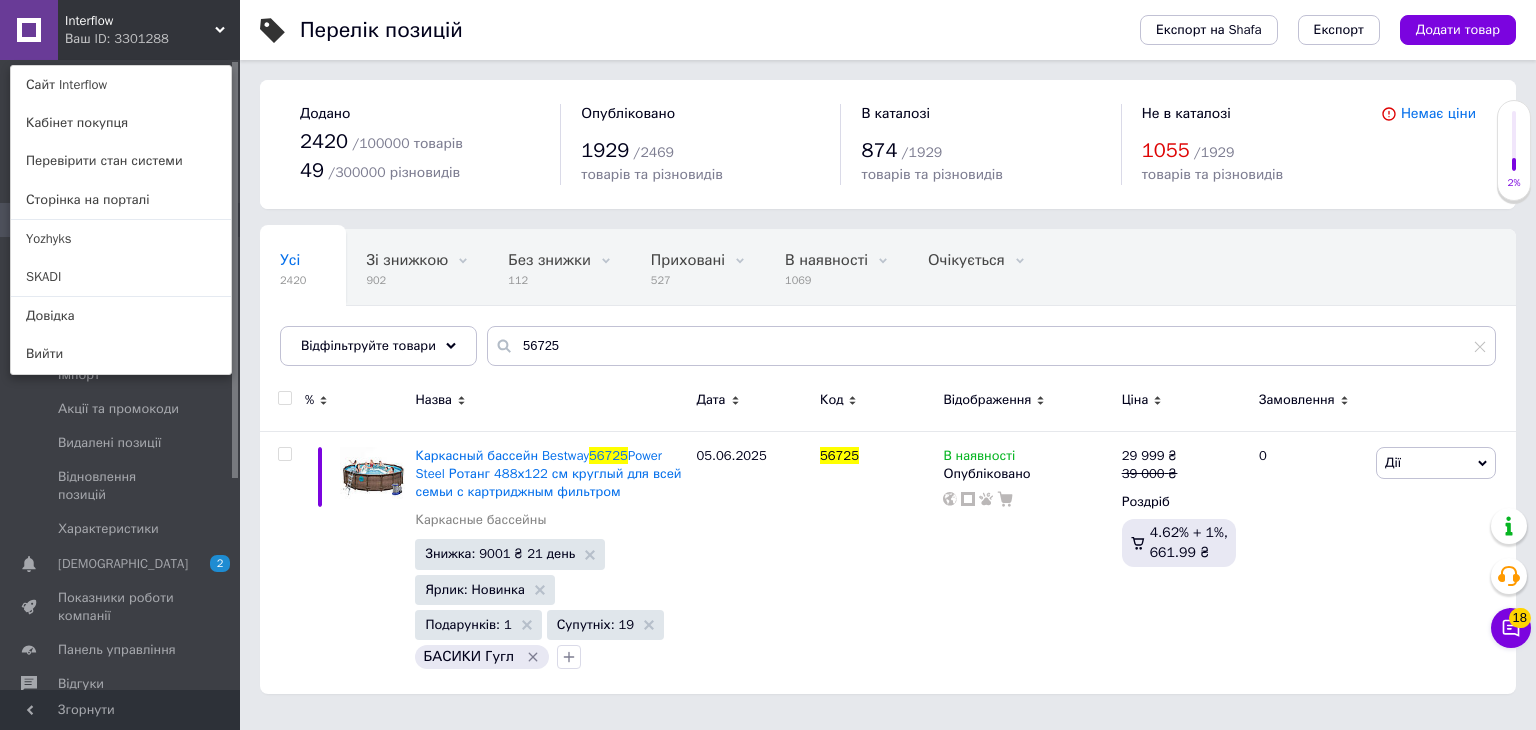 click on "Interflow Ваш ID: 3301288 Сайт Interflow Кабінет покупця Перевірити стан системи Сторінка на порталі Yozhyks SKADI Довідка Вийти" at bounding box center (120, 30) 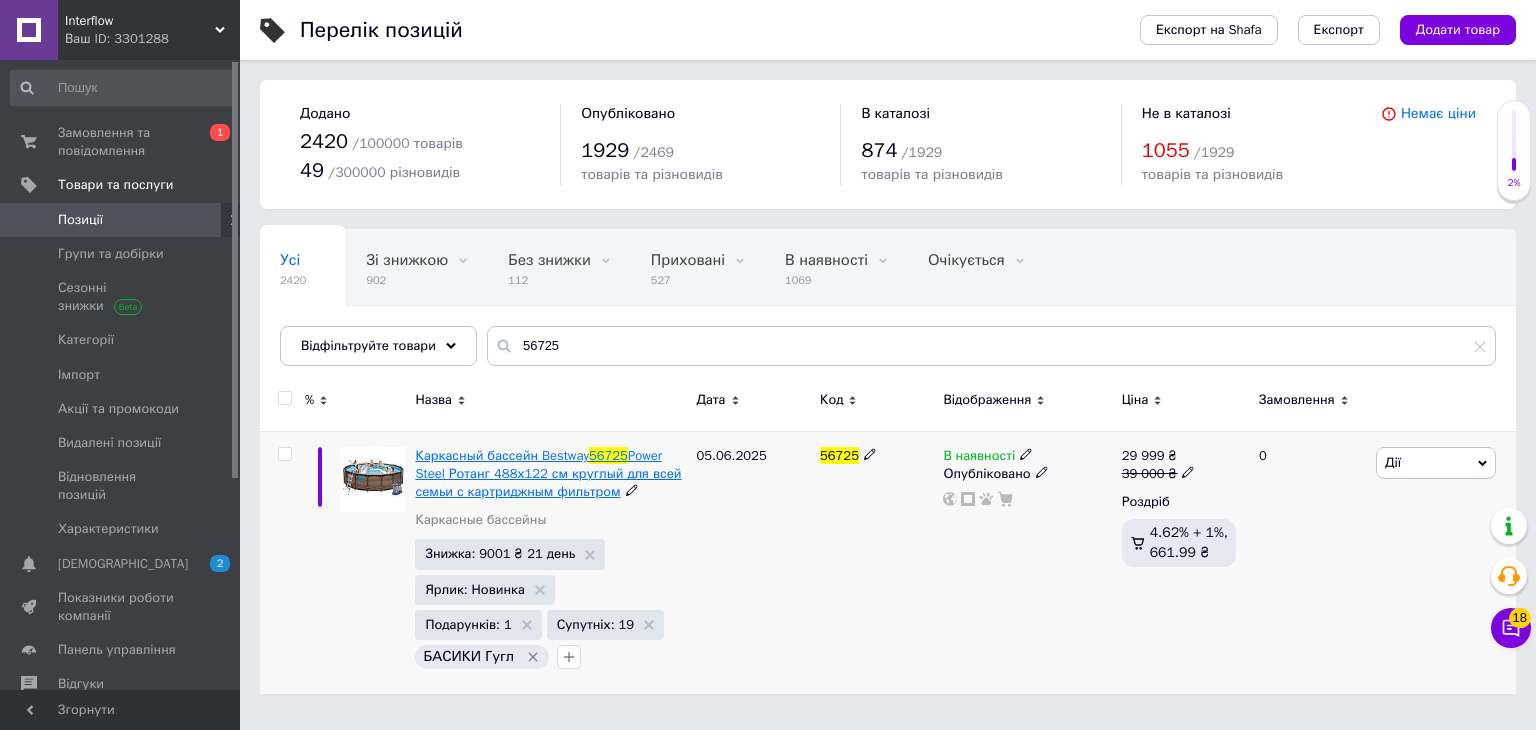 click on "Power Steel Ротанг 488х122 см круглый для всей семьи с картриджным фильтром" at bounding box center (548, 473) 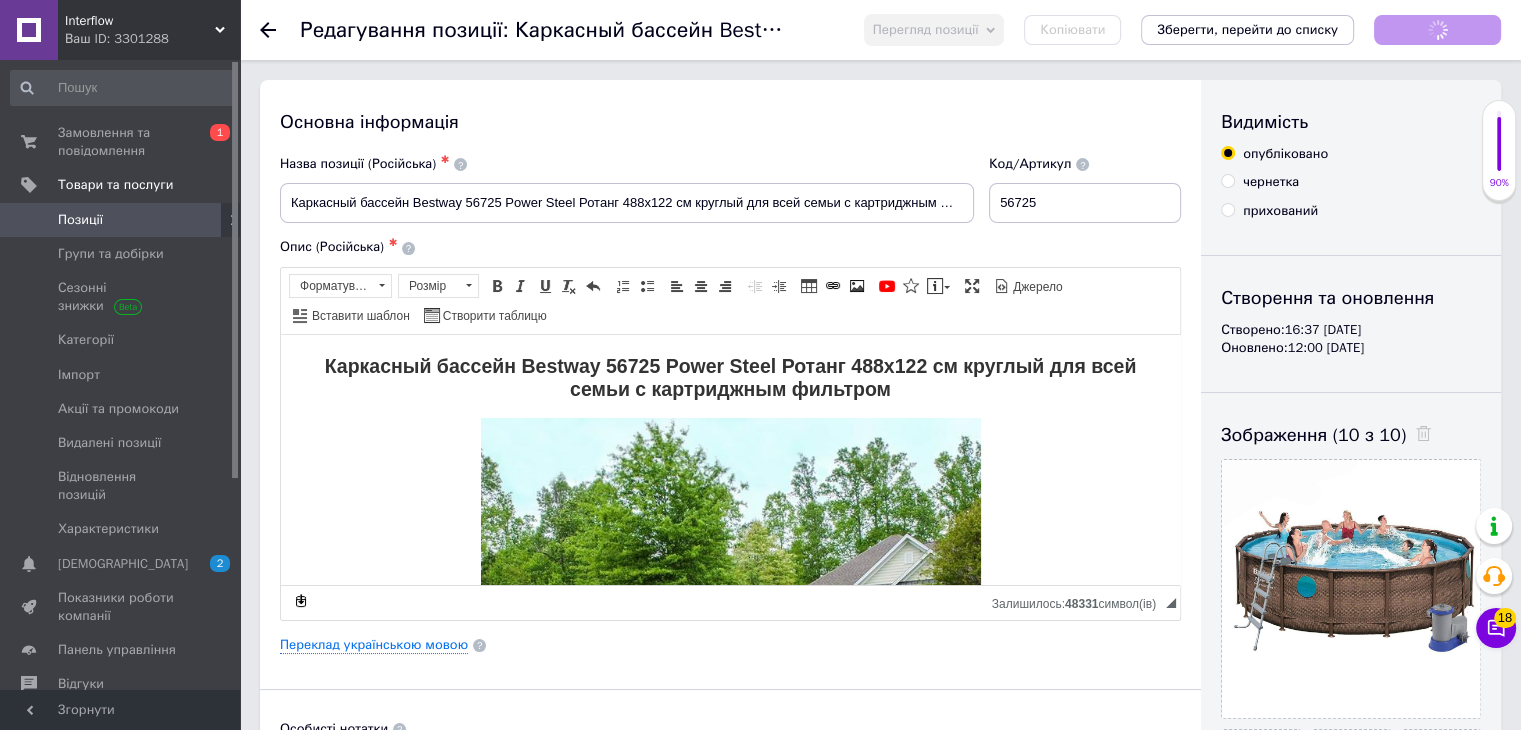scroll, scrollTop: 0, scrollLeft: 0, axis: both 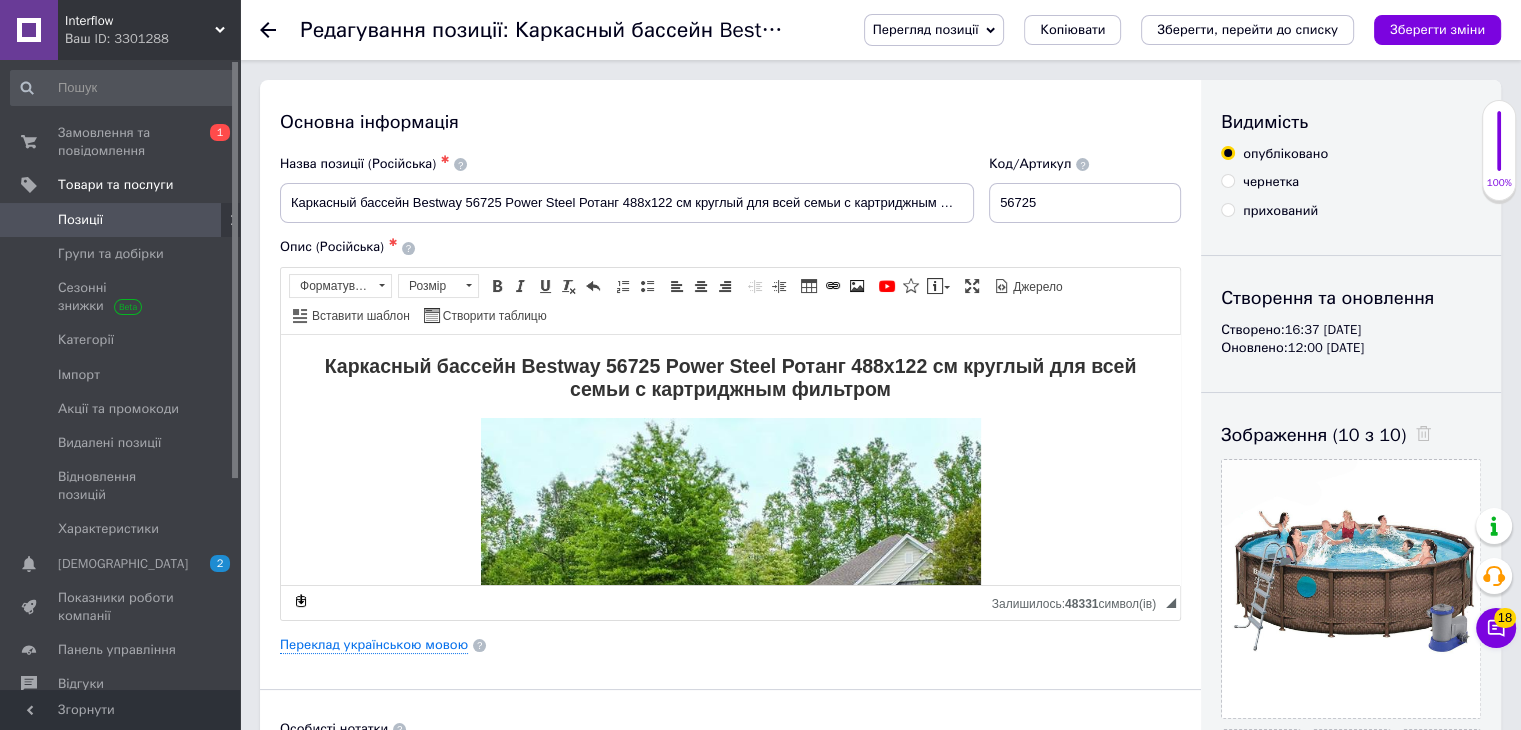 click on "Перегляд позиції" at bounding box center (926, 29) 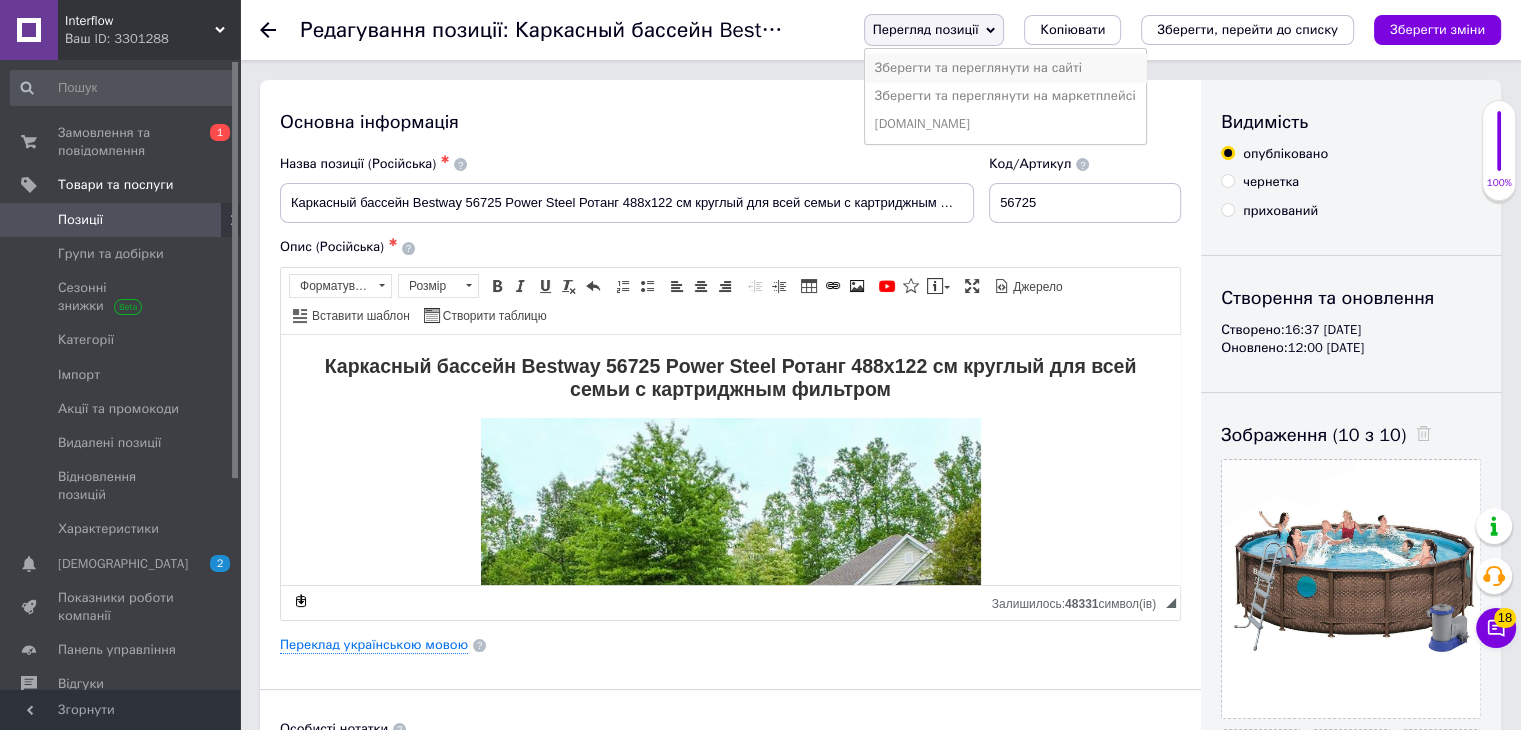 click on "Зберегти та переглянути на сайті" at bounding box center [1005, 68] 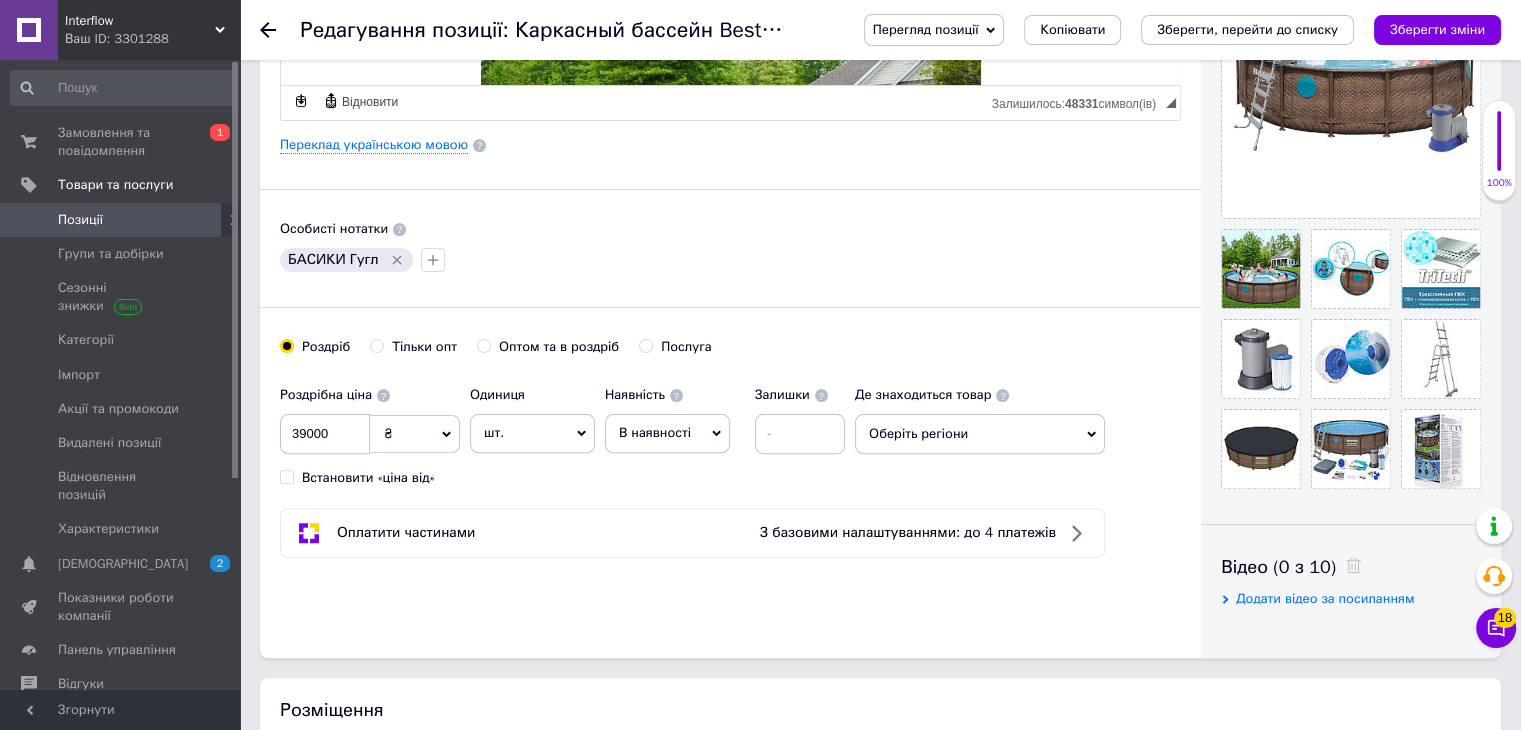 scroll, scrollTop: 0, scrollLeft: 0, axis: both 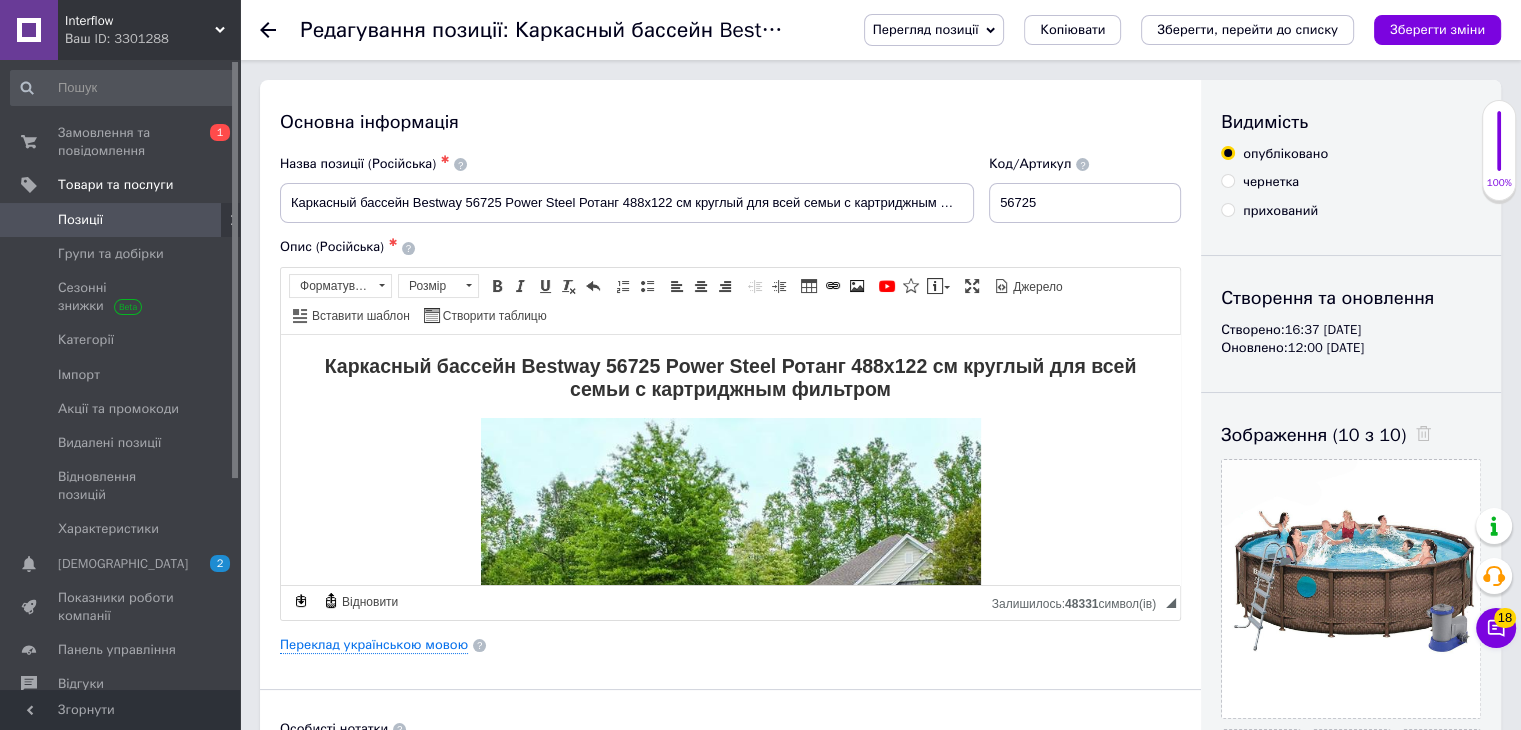 click on "Позиції" at bounding box center (121, 220) 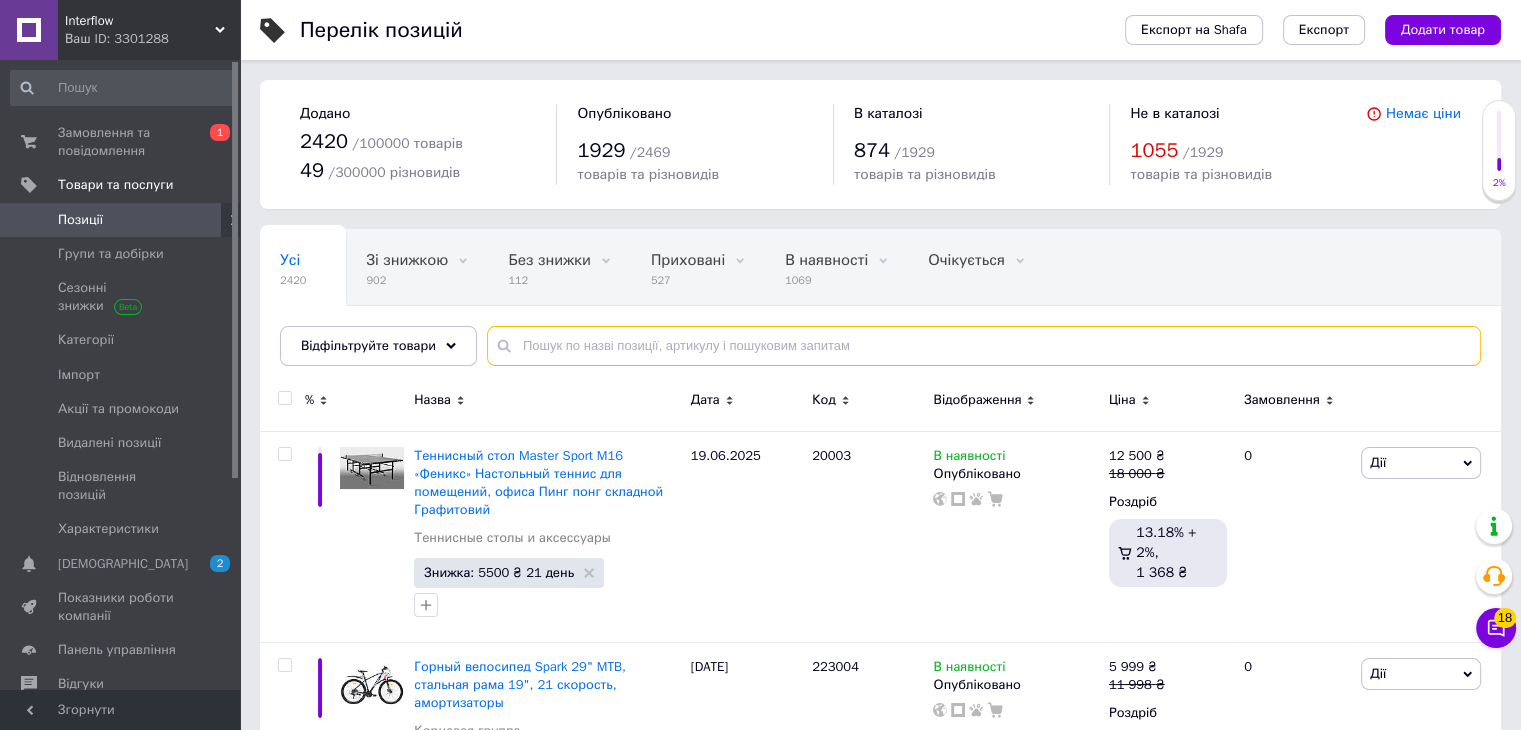 click at bounding box center (984, 346) 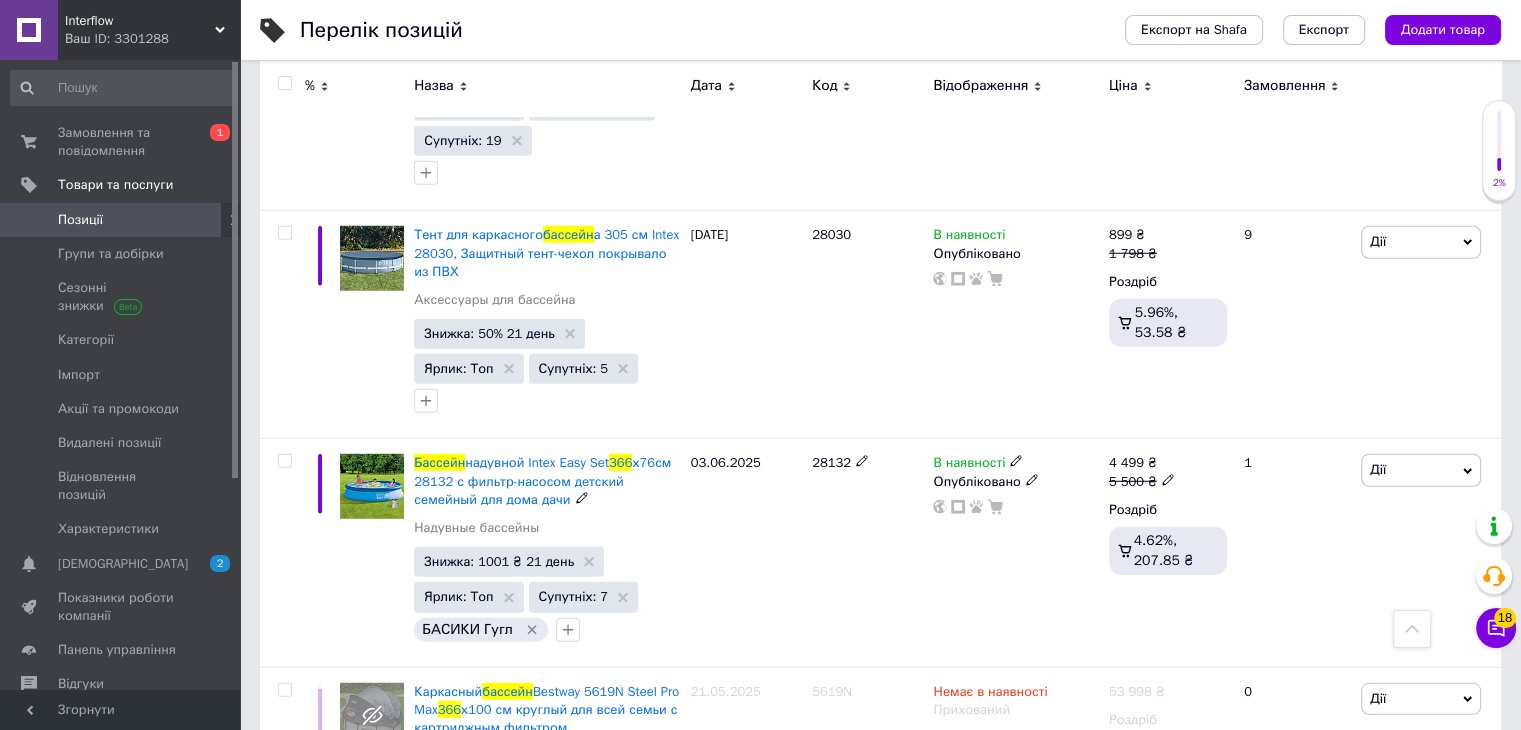 scroll, scrollTop: 5881, scrollLeft: 0, axis: vertical 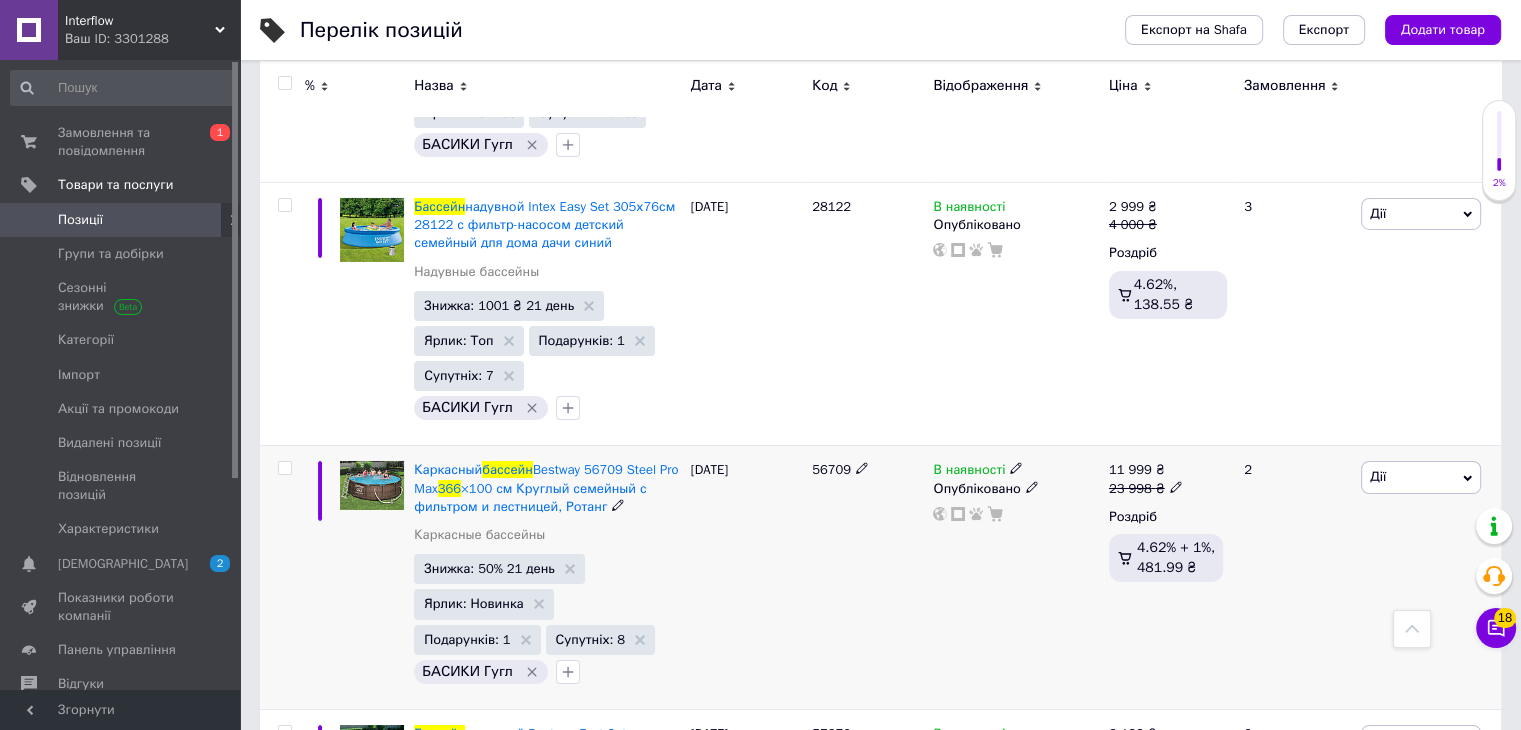 click 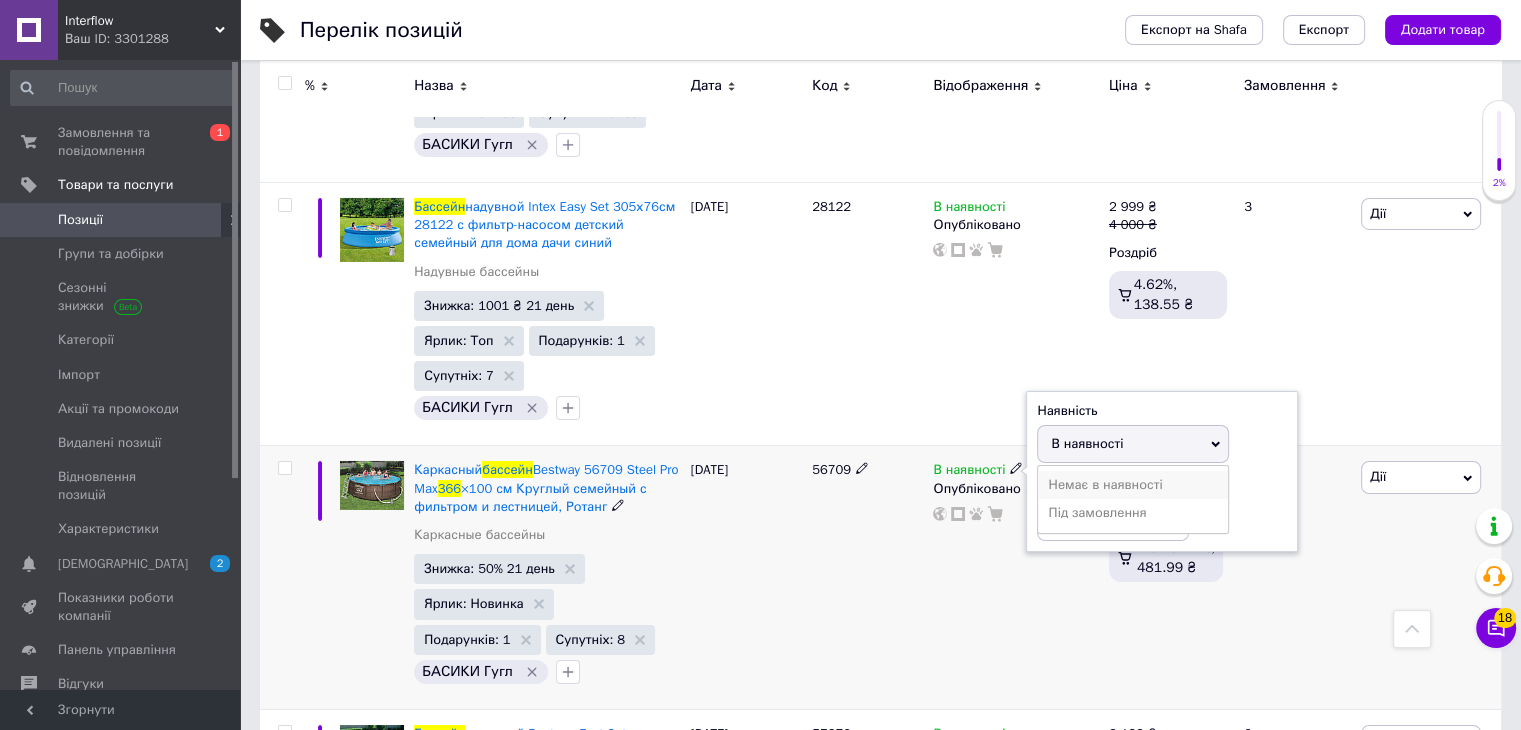 click on "Немає в наявності" at bounding box center [1133, 485] 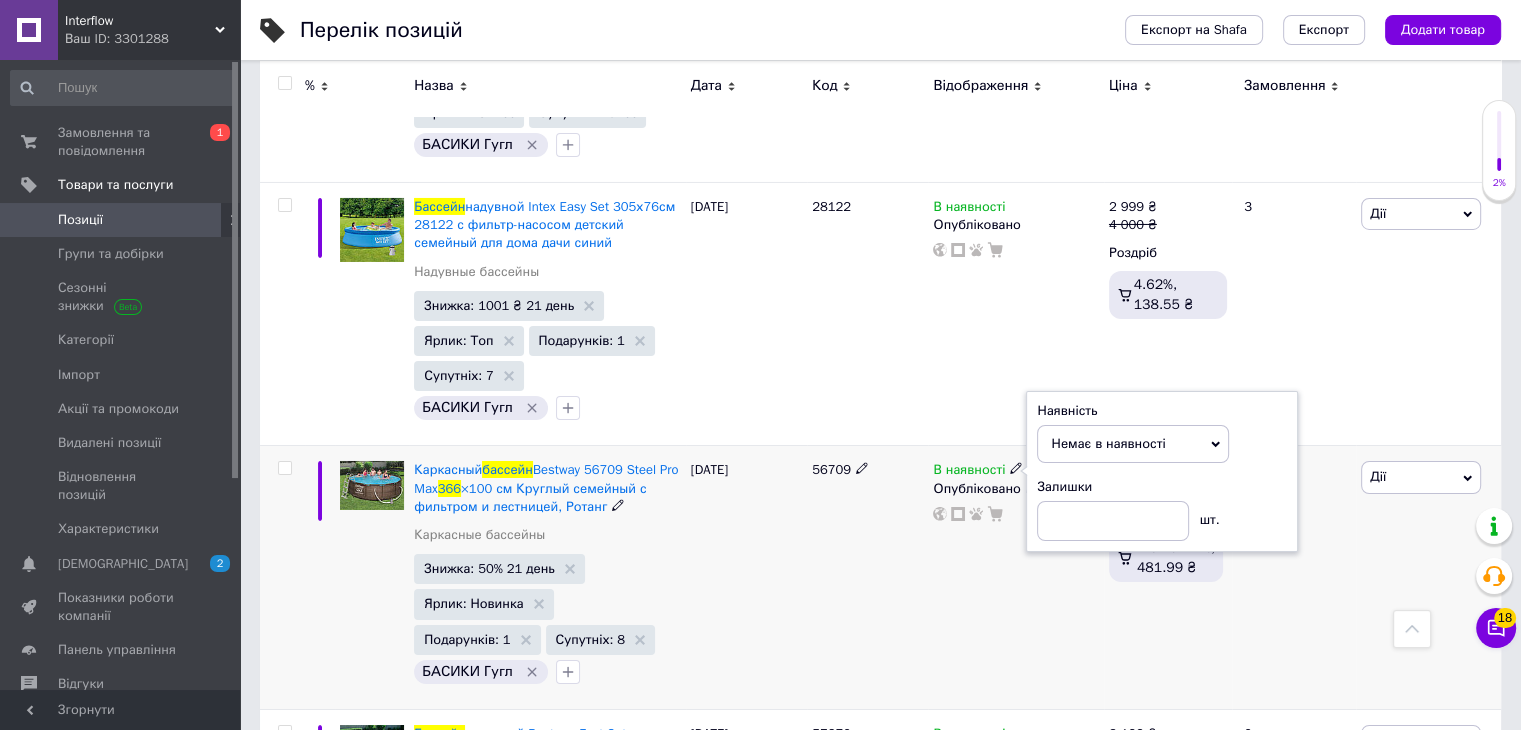 click on "56709" at bounding box center [867, 577] 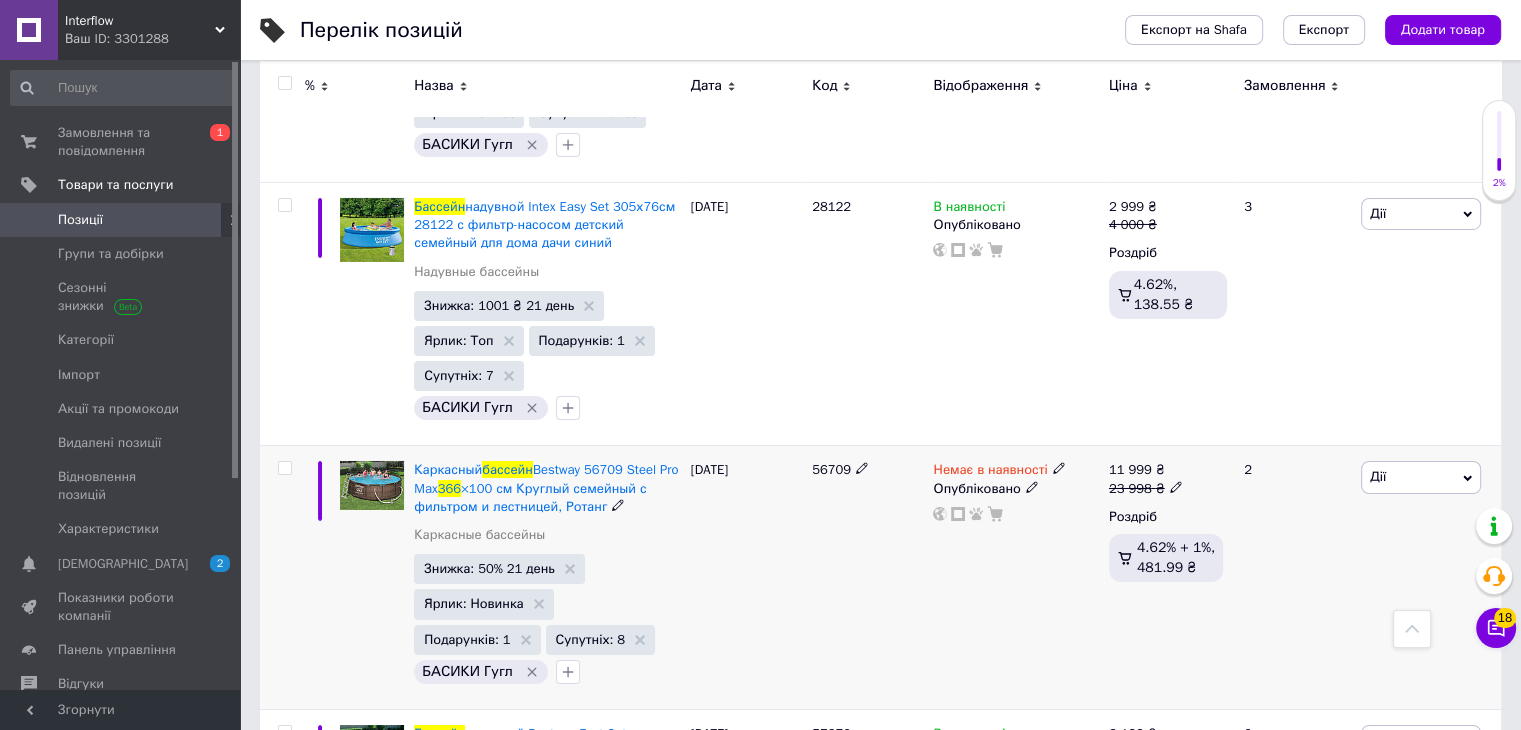 click on "56709" at bounding box center [831, 469] 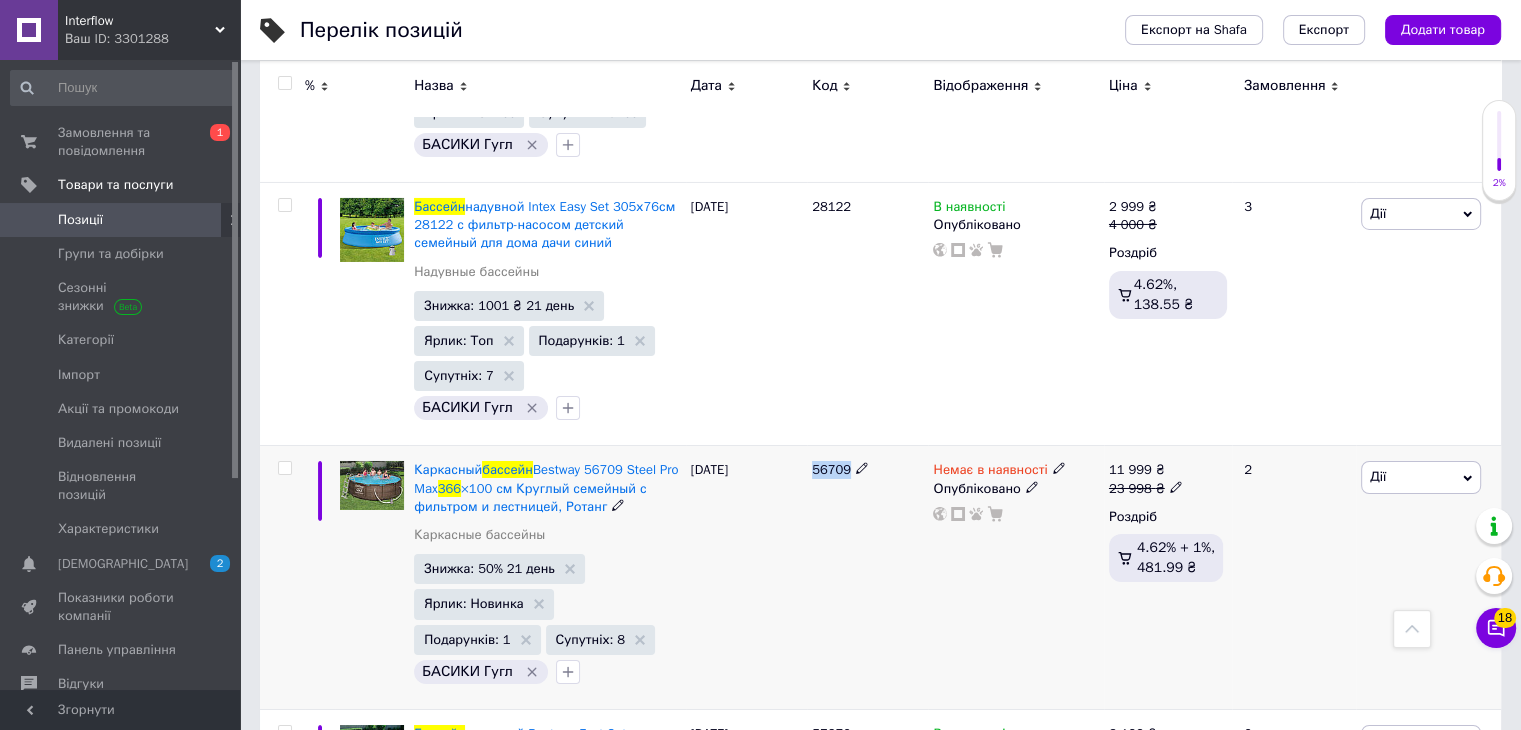 click on "56709" at bounding box center [831, 469] 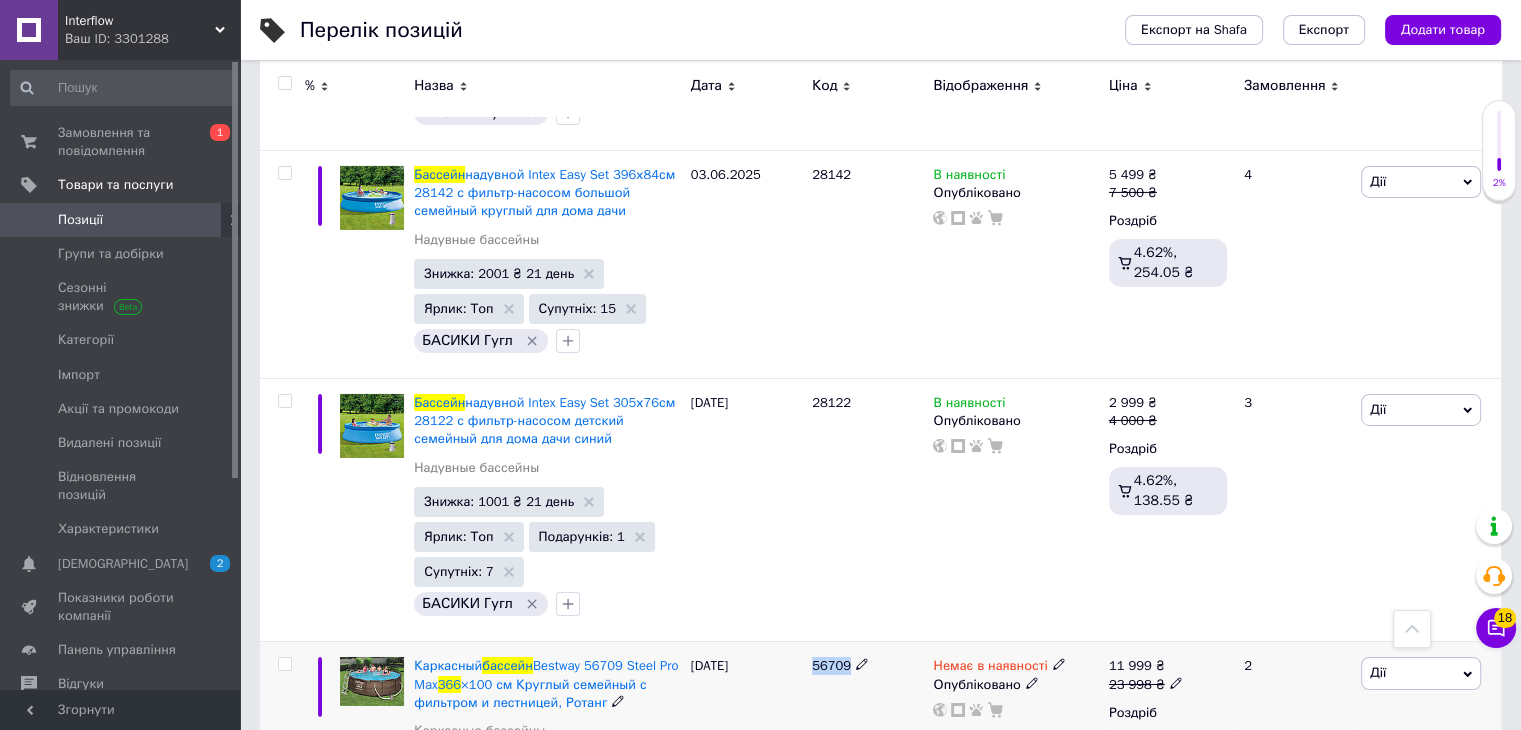 scroll, scrollTop: 14279, scrollLeft: 0, axis: vertical 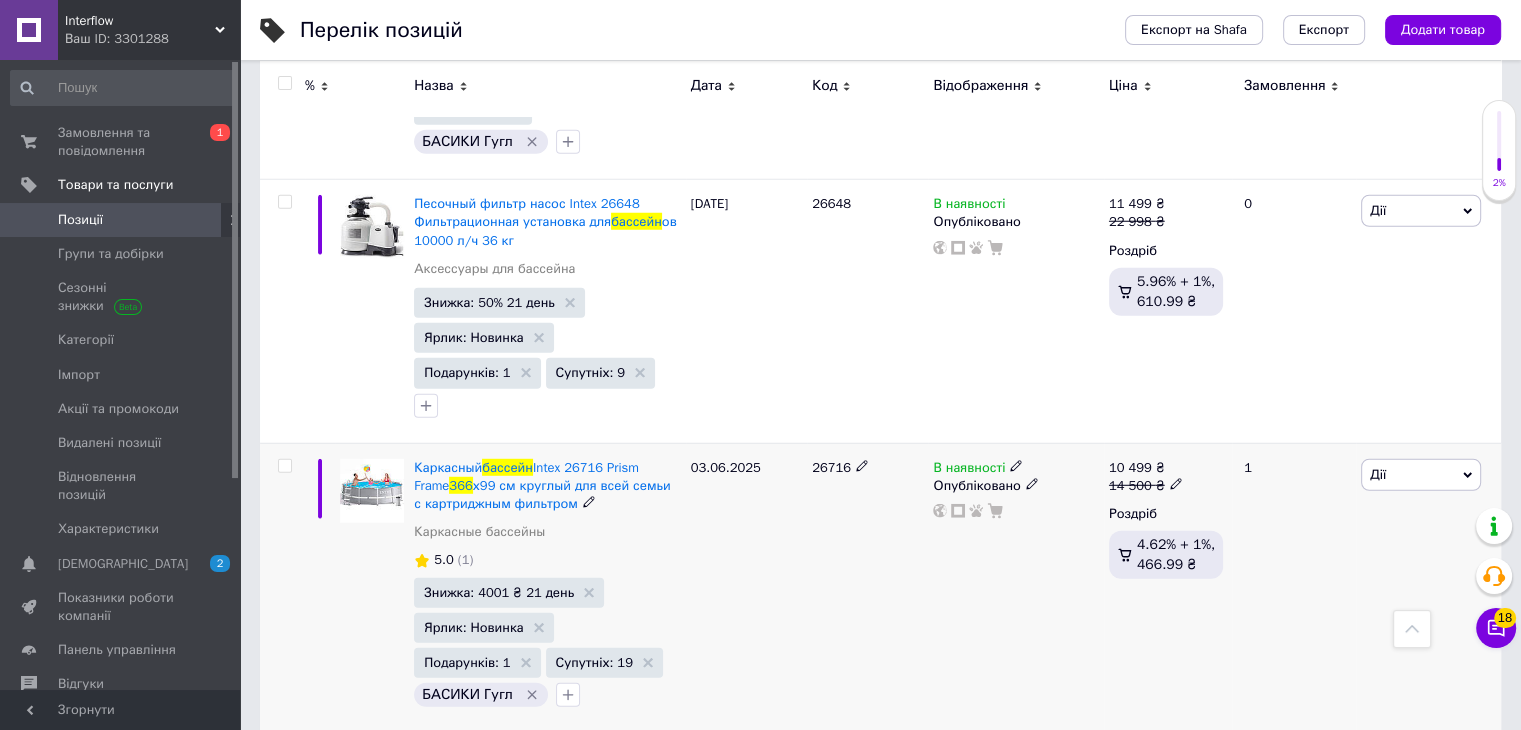 click on "26716" at bounding box center [831, 467] 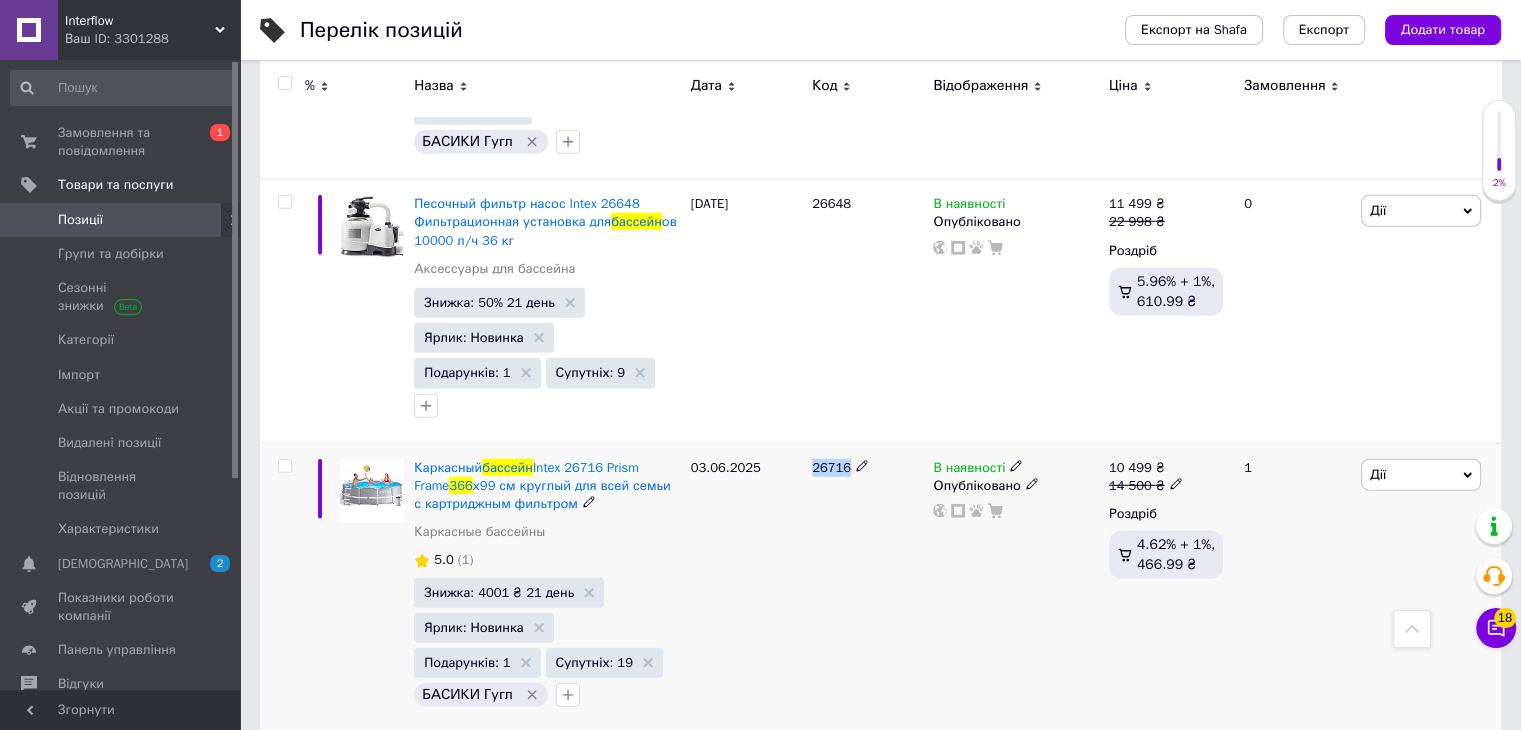 click on "26716" at bounding box center [831, 467] 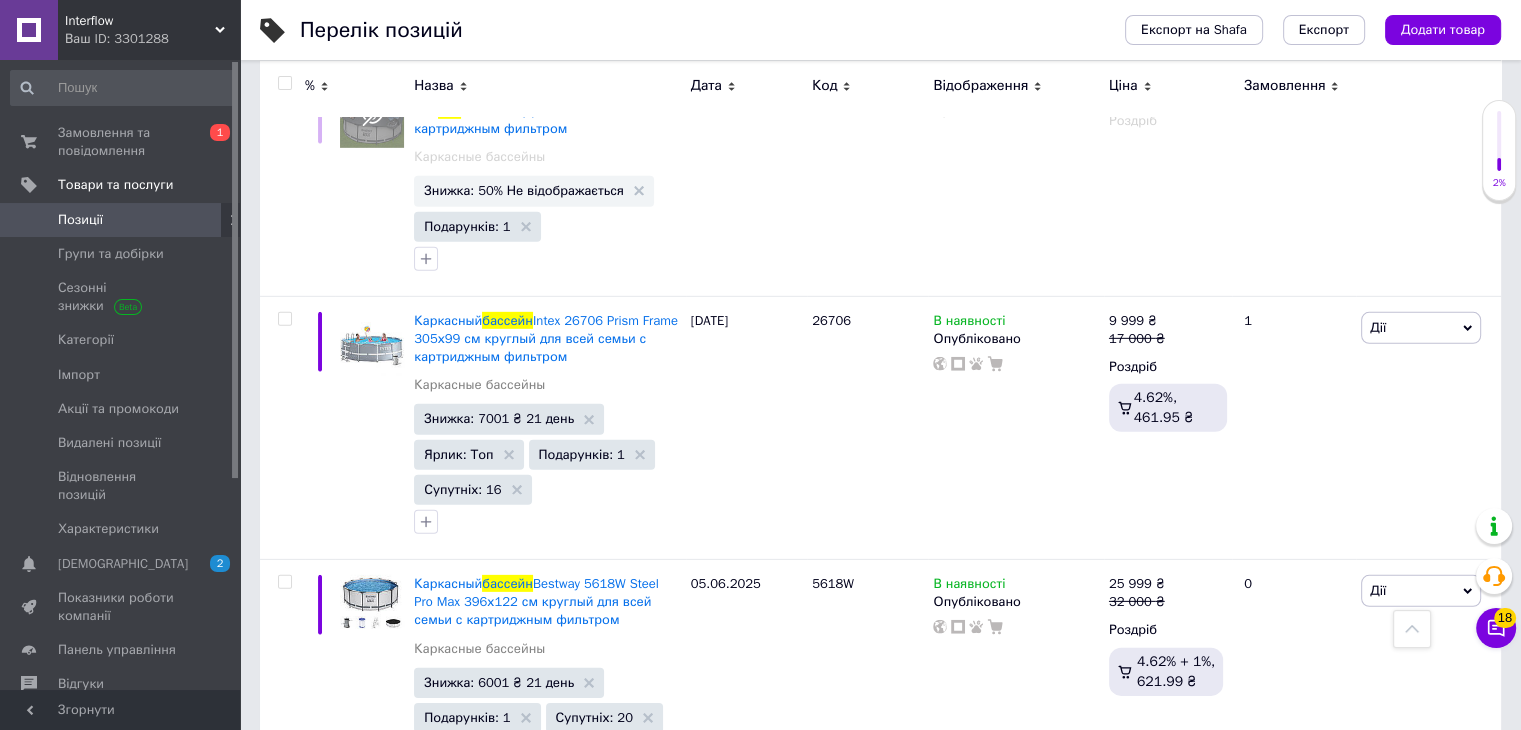scroll, scrollTop: 0, scrollLeft: 0, axis: both 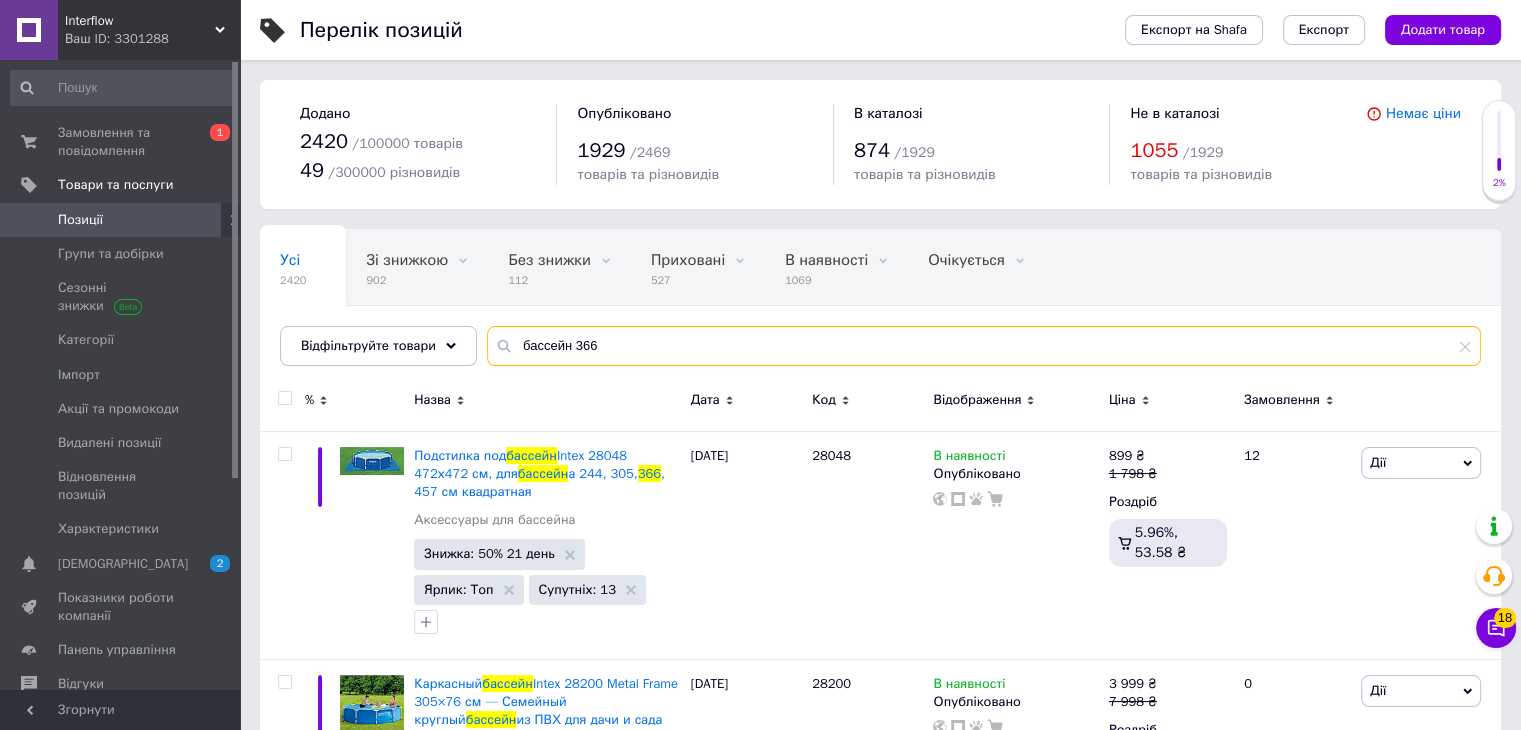 click on "бассейн 366" at bounding box center [984, 346] 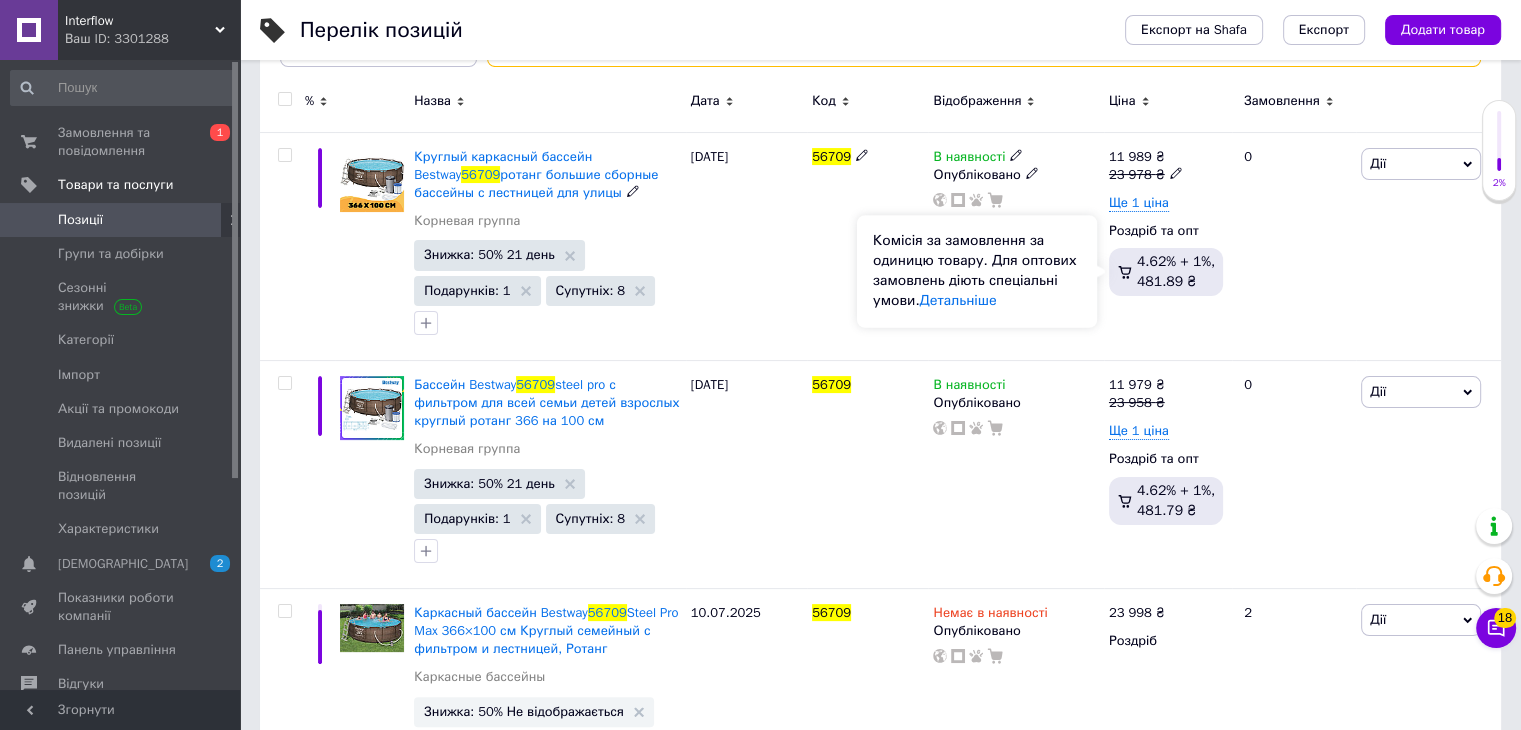scroll, scrollTop: 300, scrollLeft: 0, axis: vertical 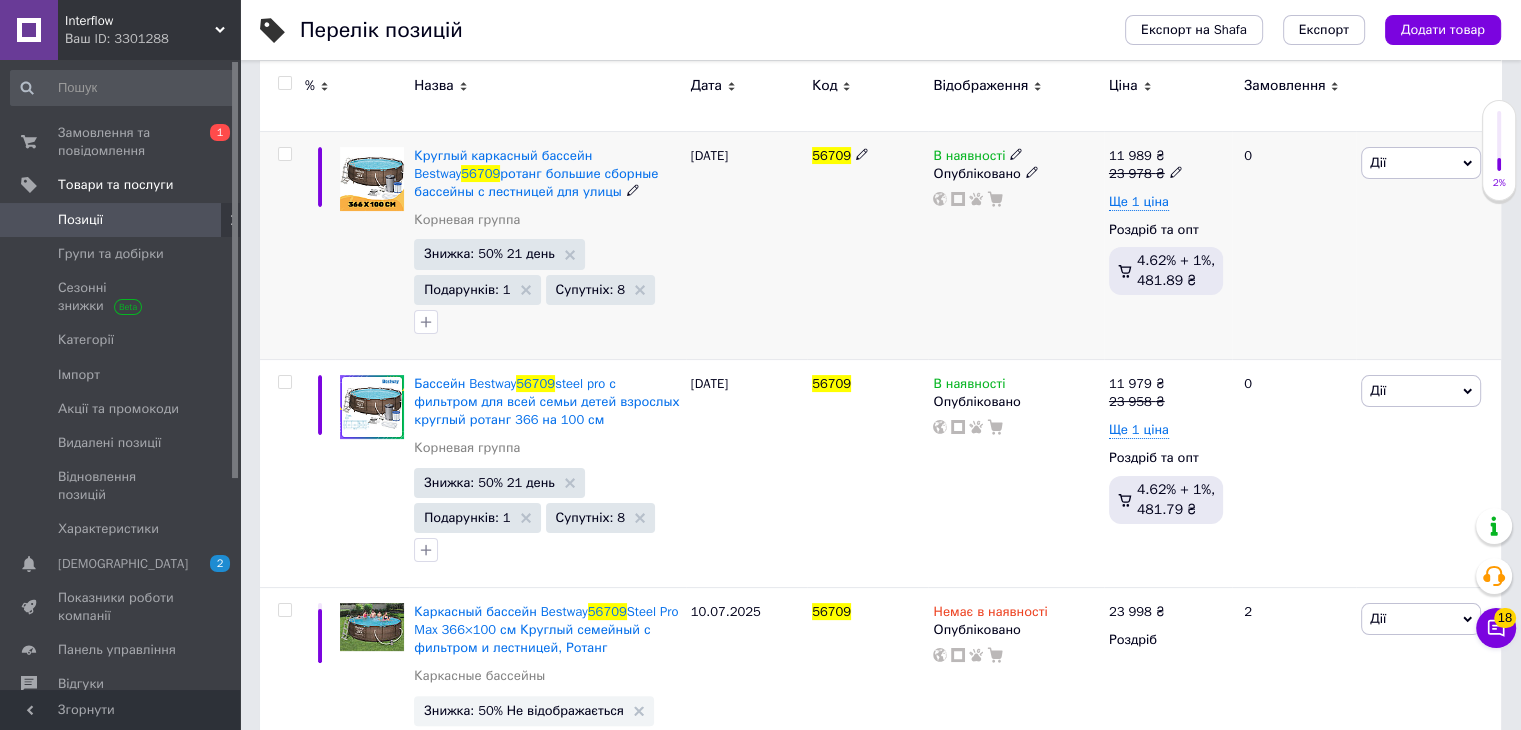 type on "56709" 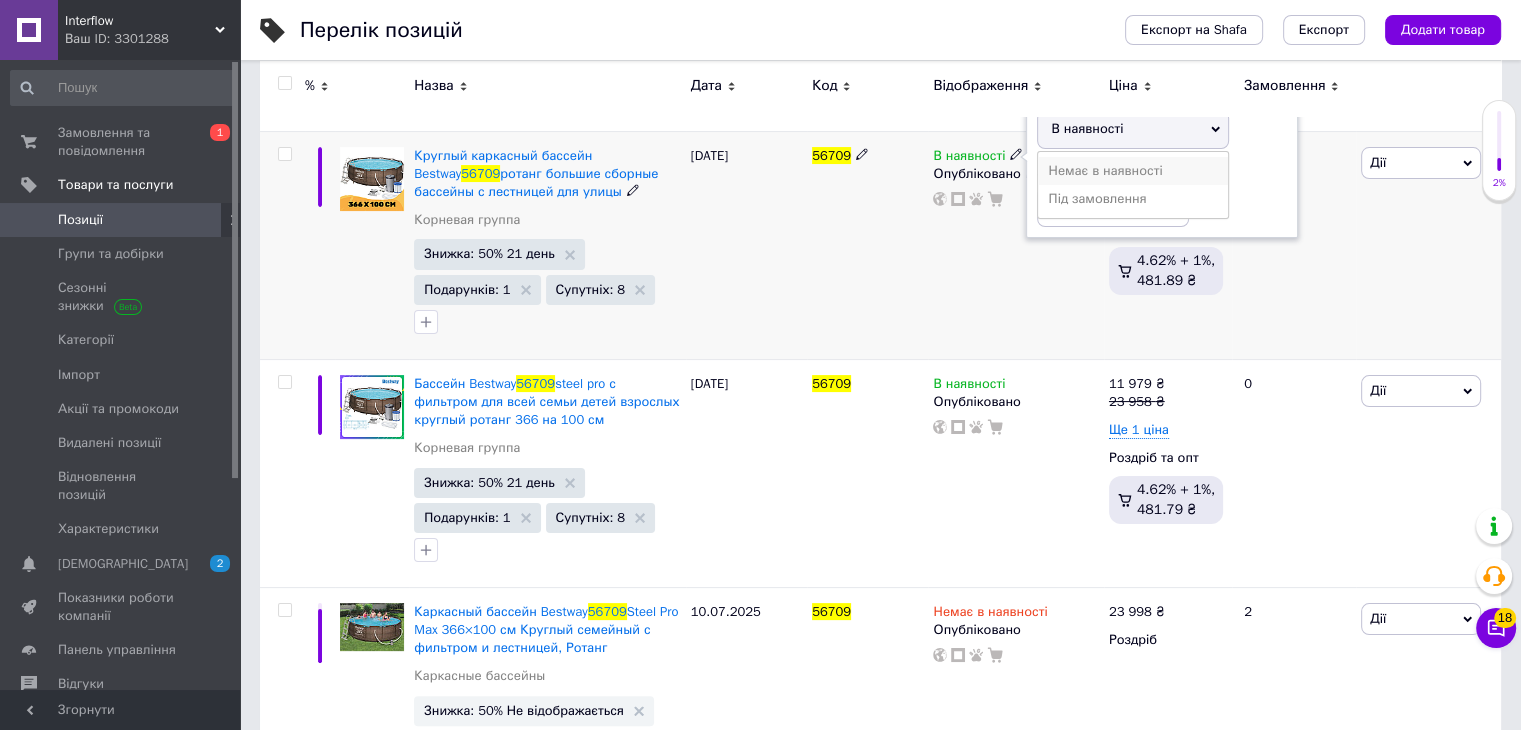 click on "Немає в наявності" at bounding box center (1133, 171) 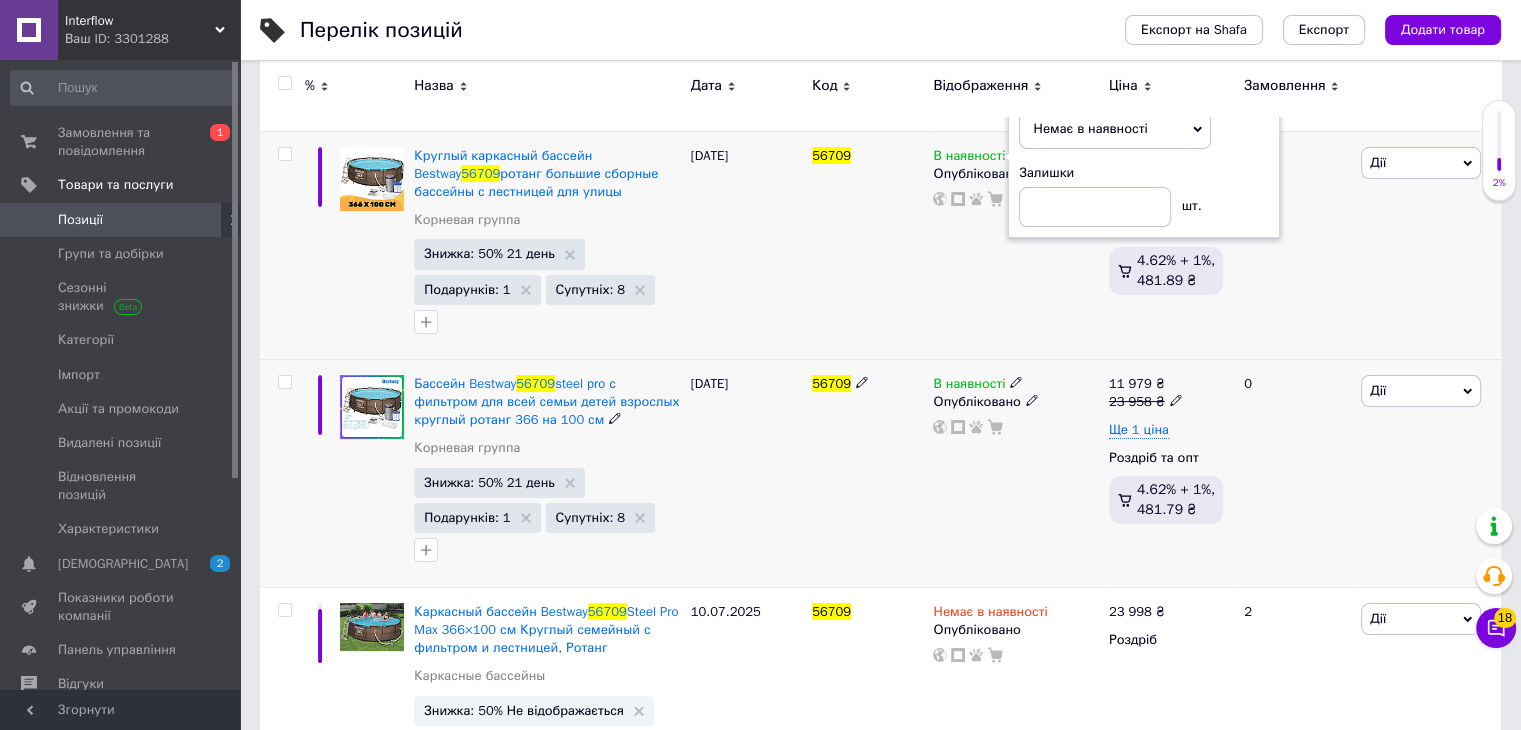 click 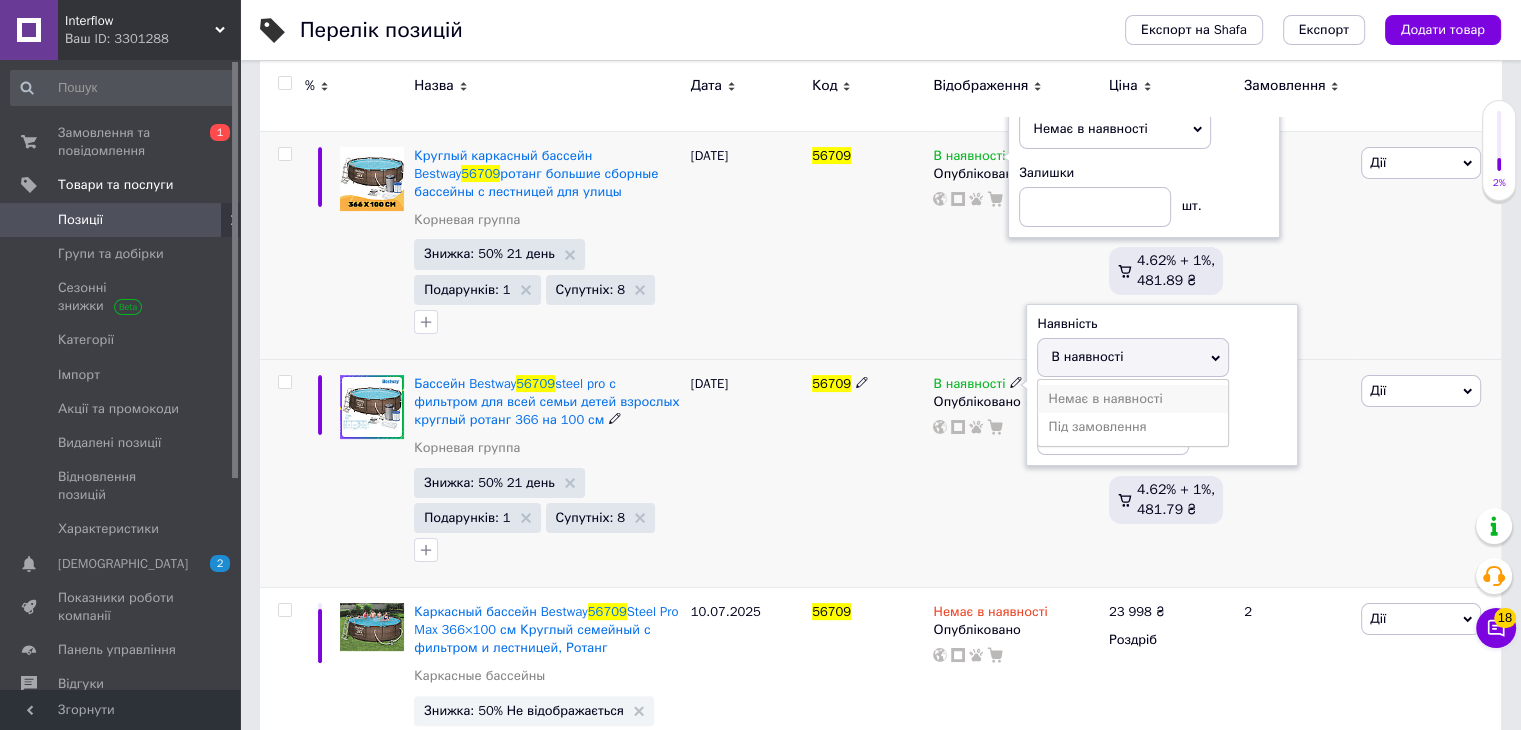 click on "Немає в наявності" at bounding box center [1133, 399] 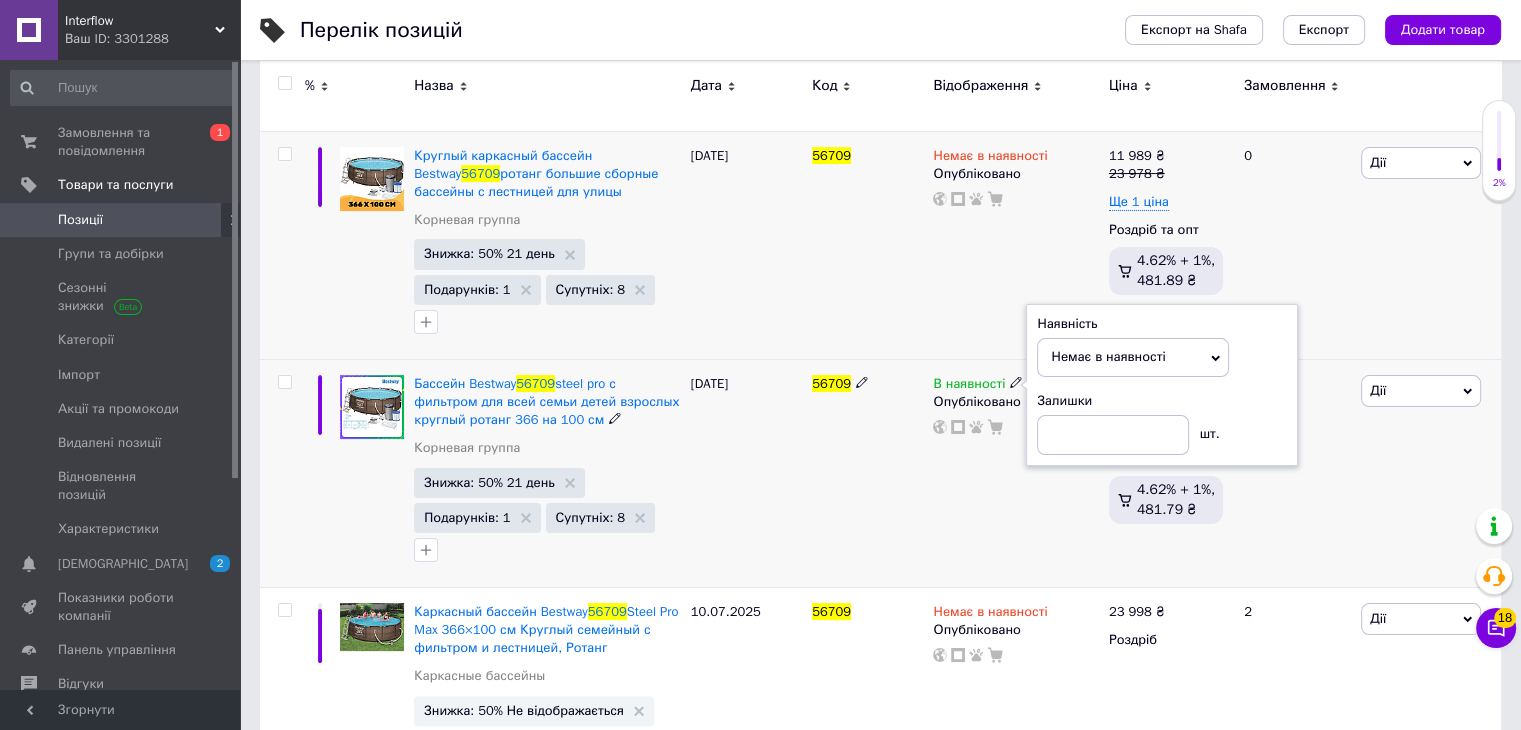 click on "56709" at bounding box center [867, 473] 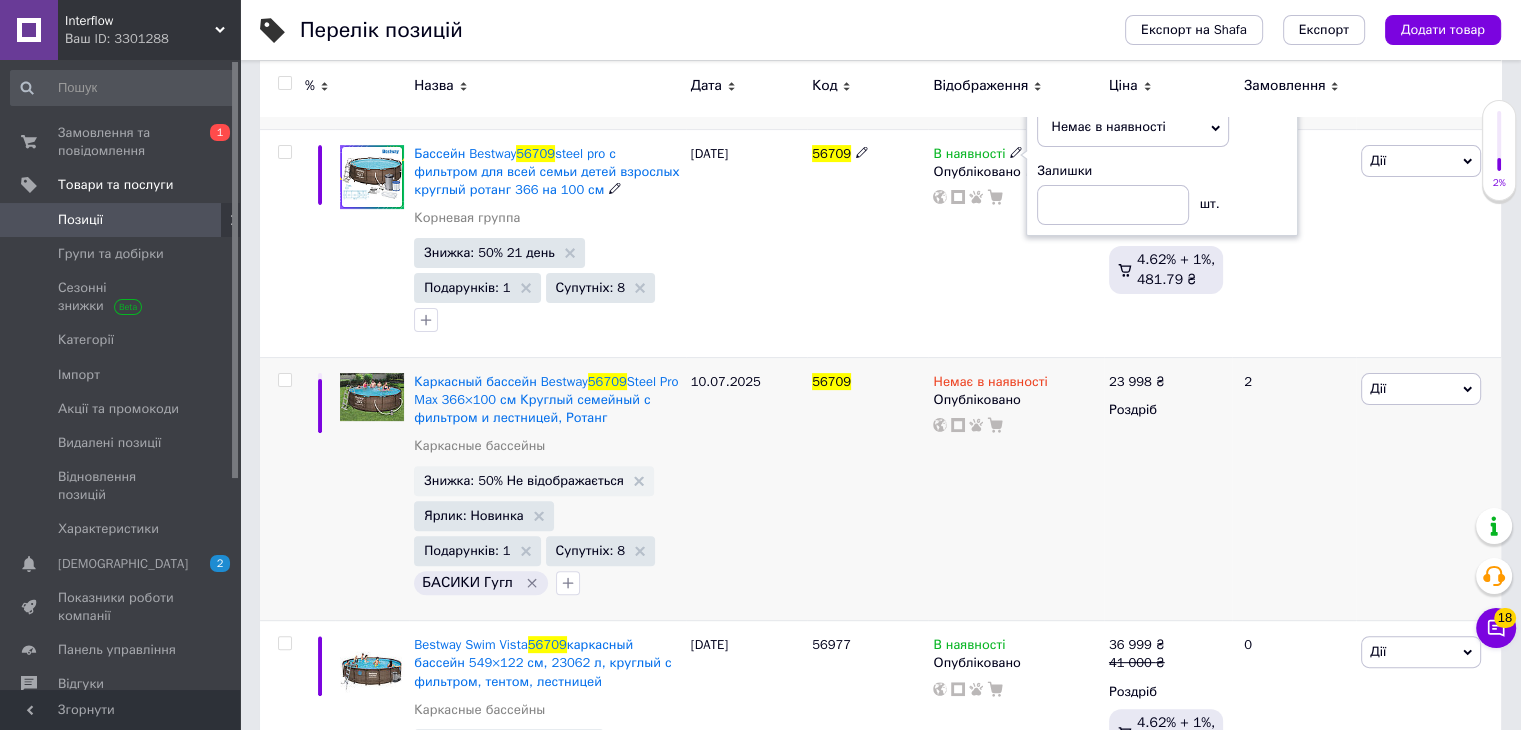 scroll, scrollTop: 700, scrollLeft: 0, axis: vertical 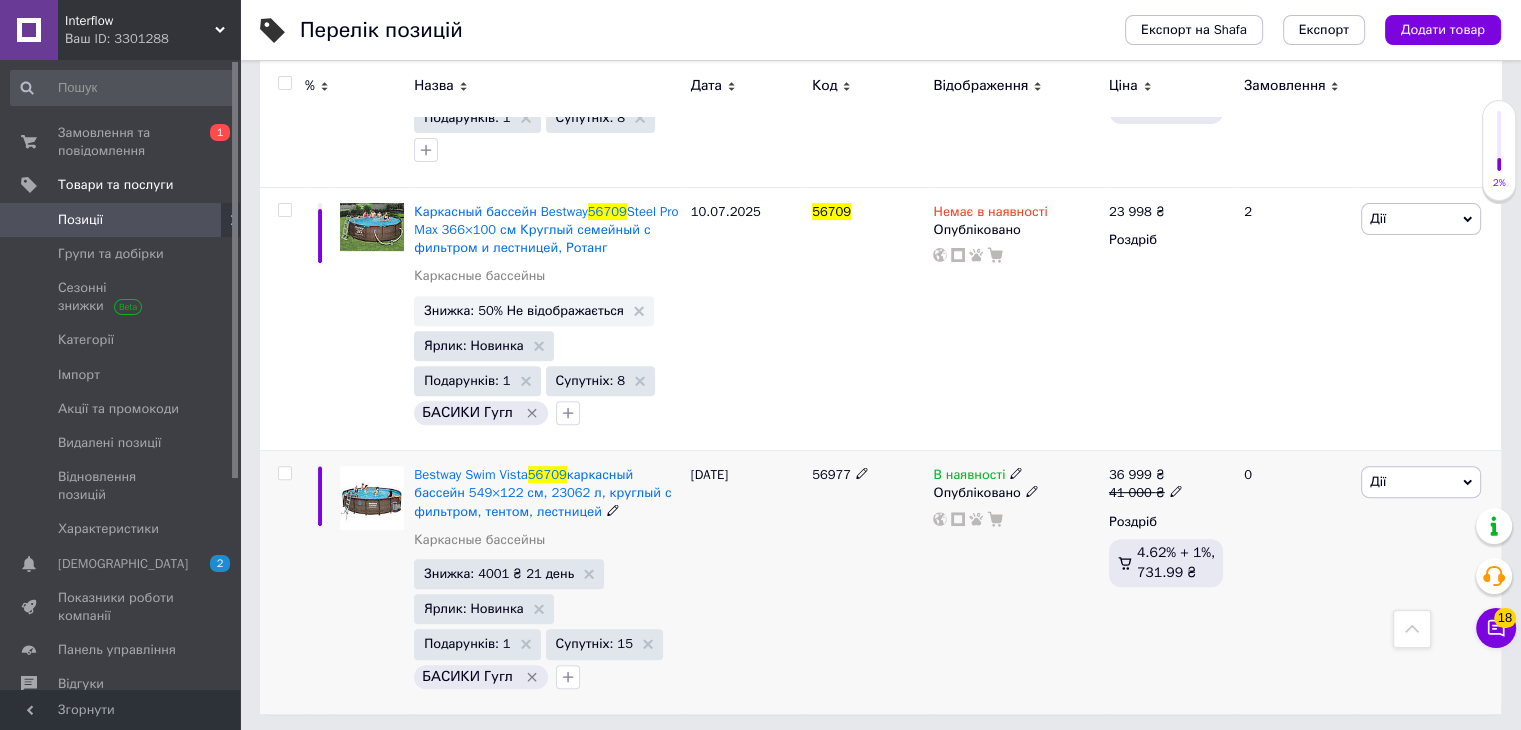 click 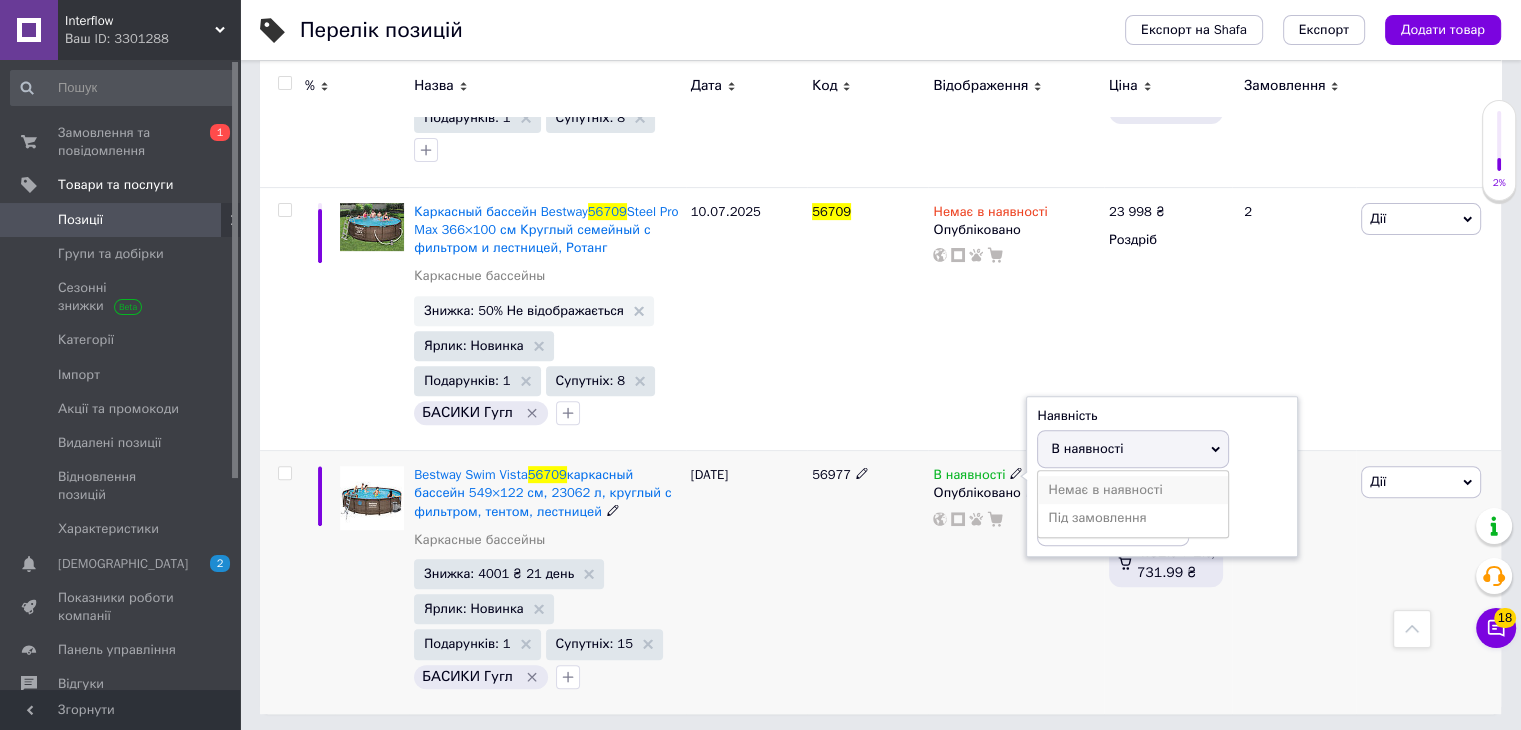 click on "Немає в наявності" at bounding box center [1133, 490] 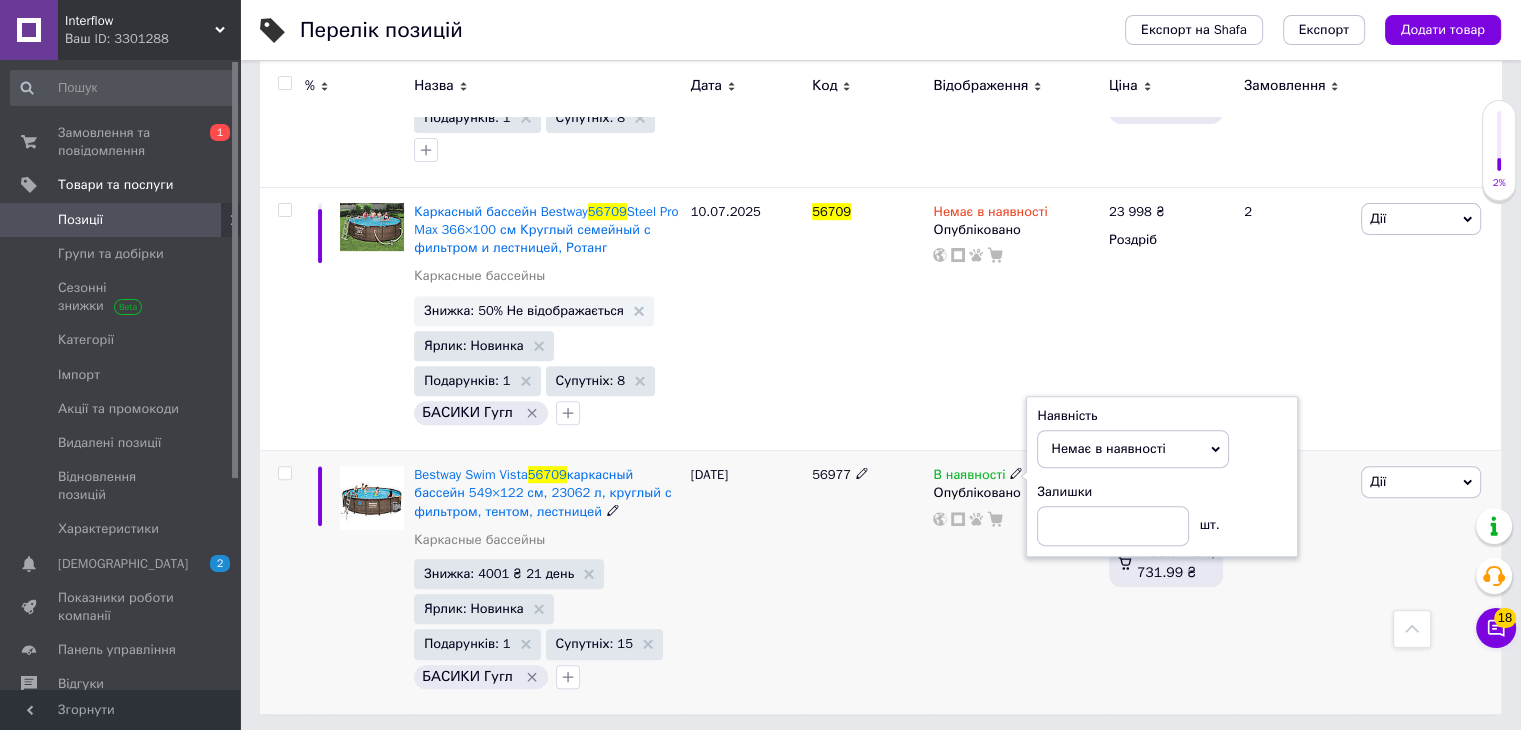 click on "В наявності Наявність Немає в наявності В наявності Під замовлення Залишки шт. Опубліковано" at bounding box center [1015, 582] 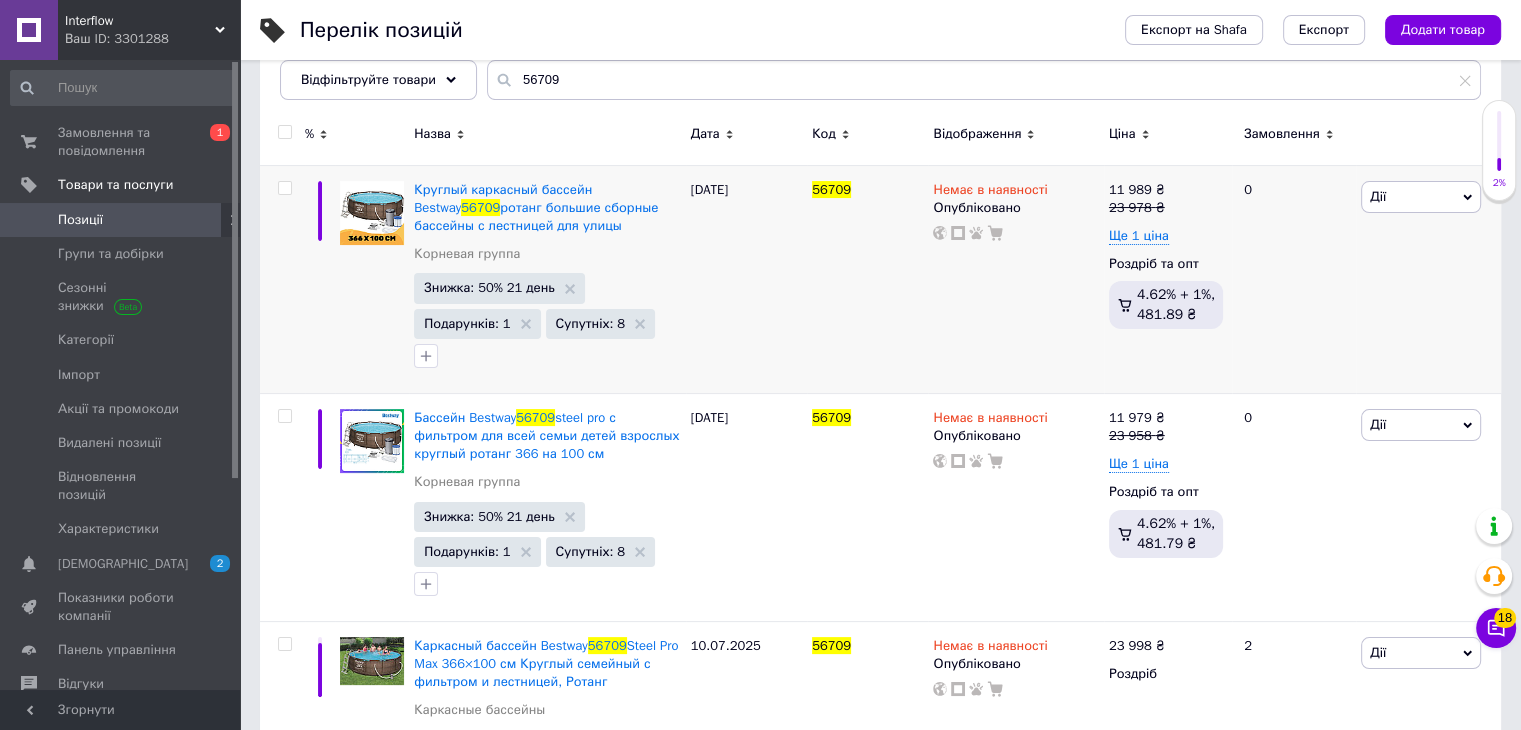 scroll, scrollTop: 300, scrollLeft: 0, axis: vertical 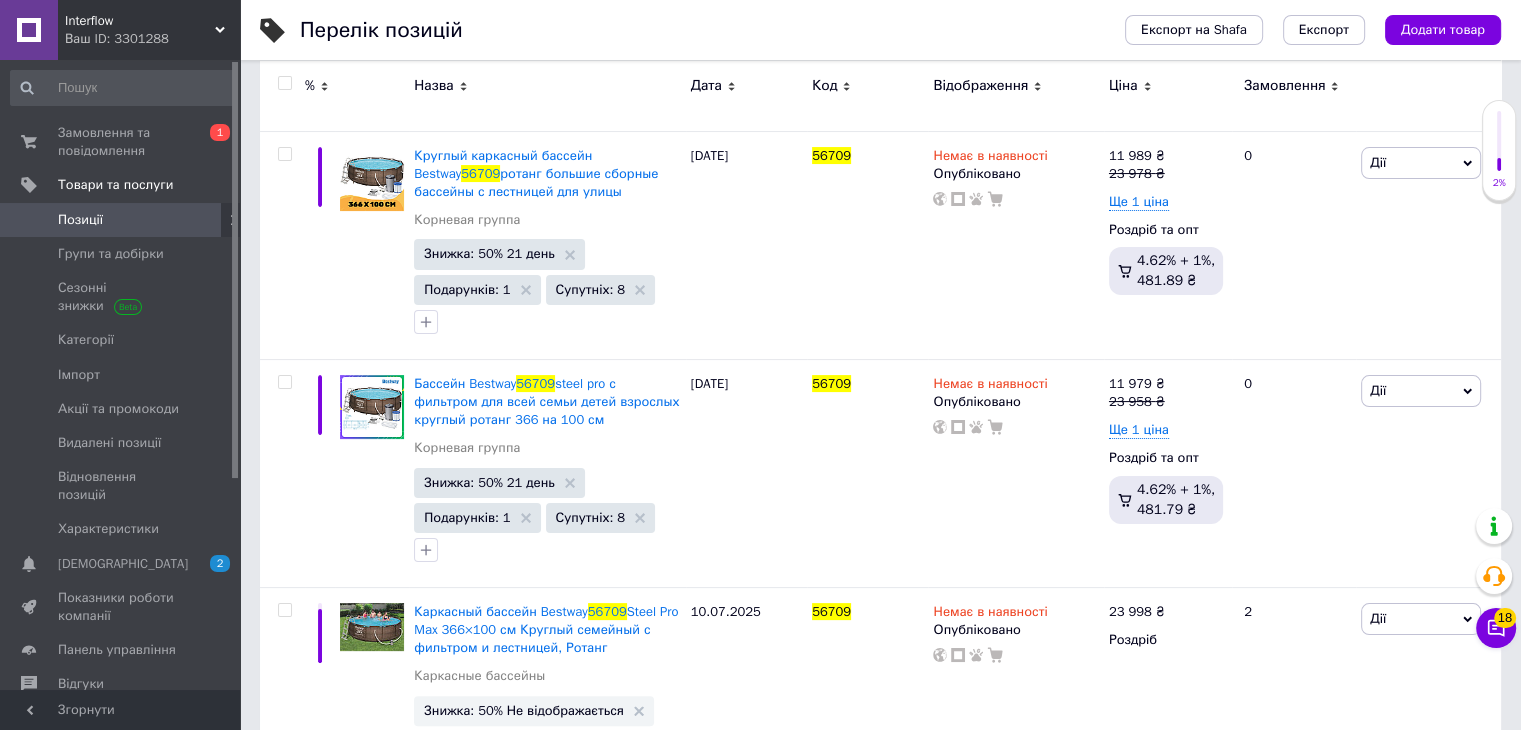 click on "Позиції" at bounding box center (123, 220) 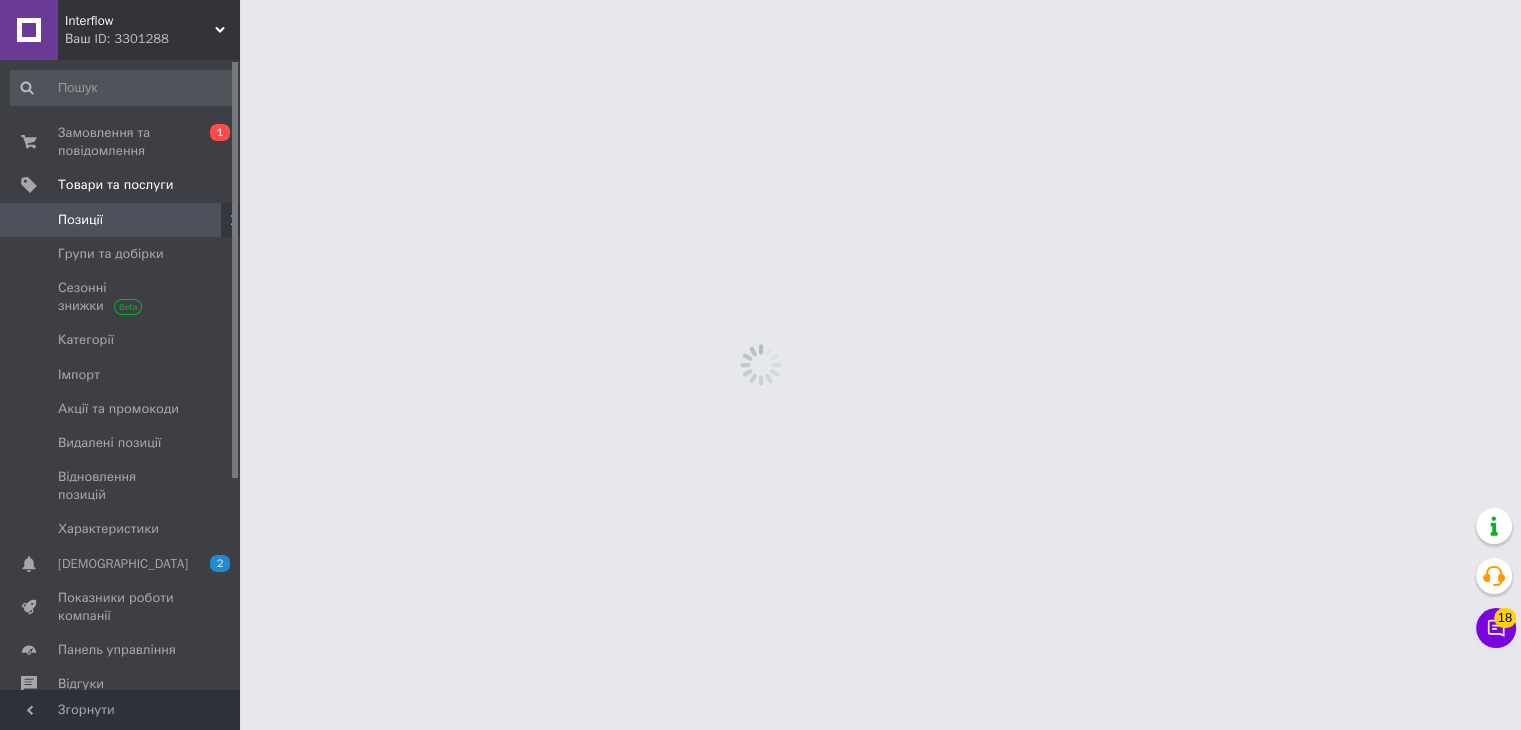 scroll, scrollTop: 0, scrollLeft: 0, axis: both 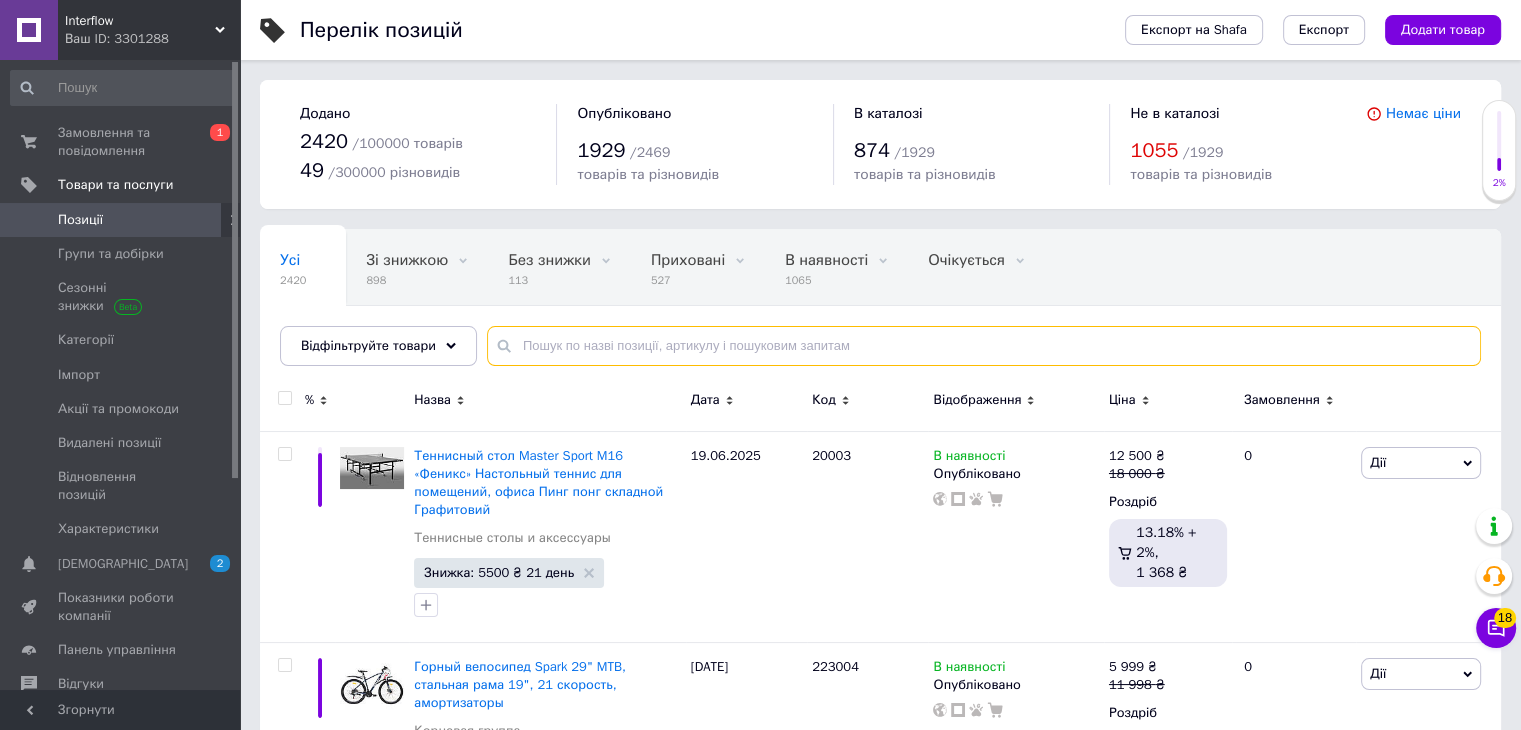click at bounding box center [984, 346] 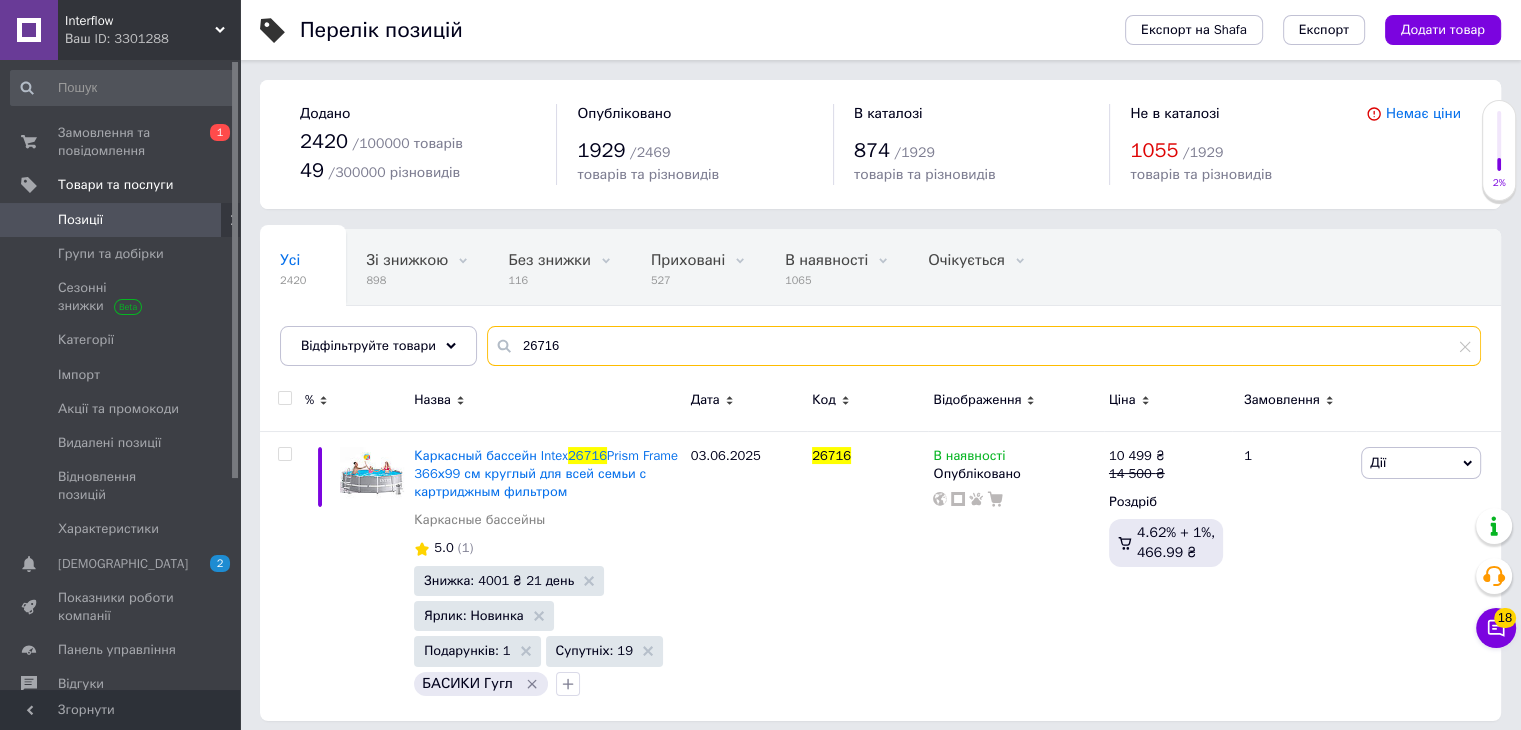 type on "26716" 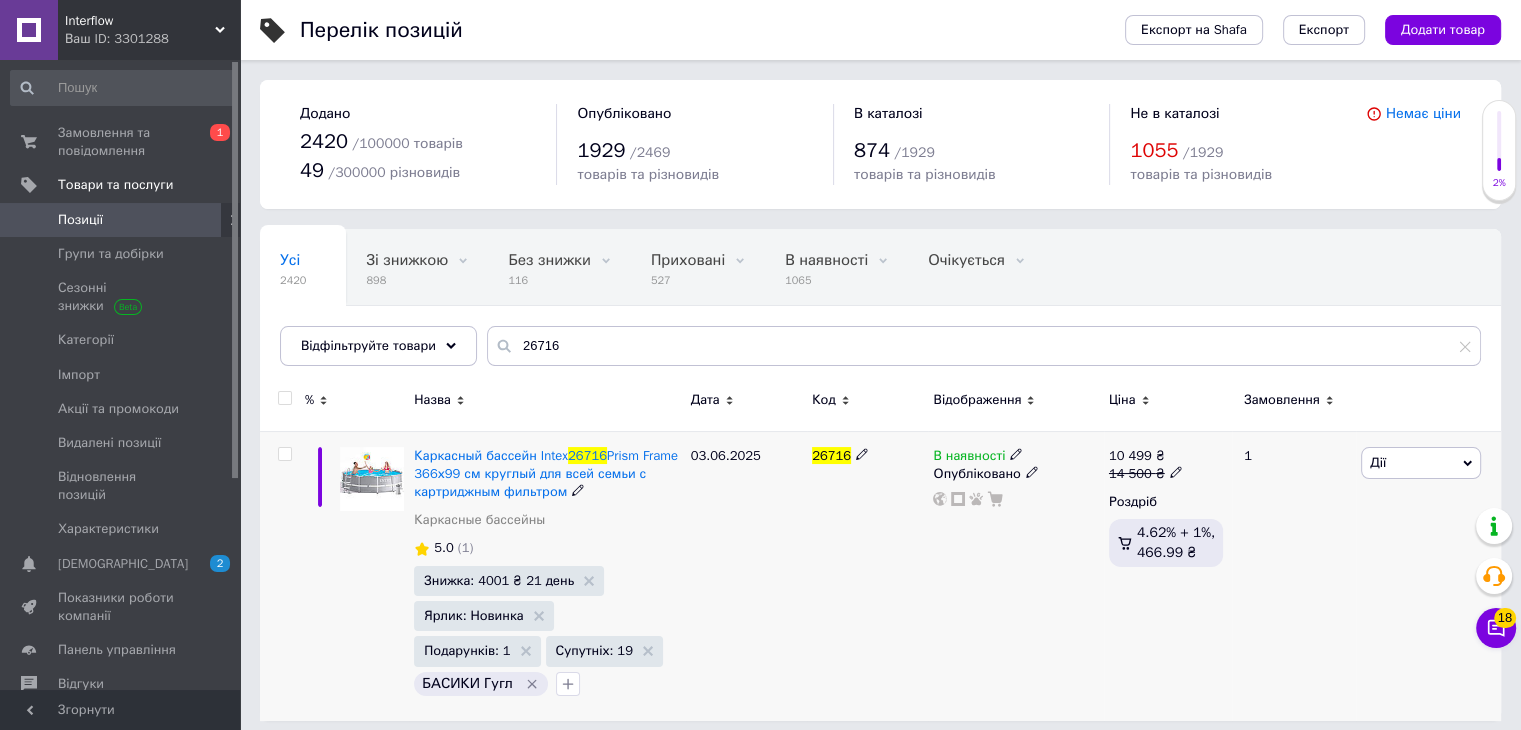 click on "В наявності Опубліковано" at bounding box center (1015, 575) 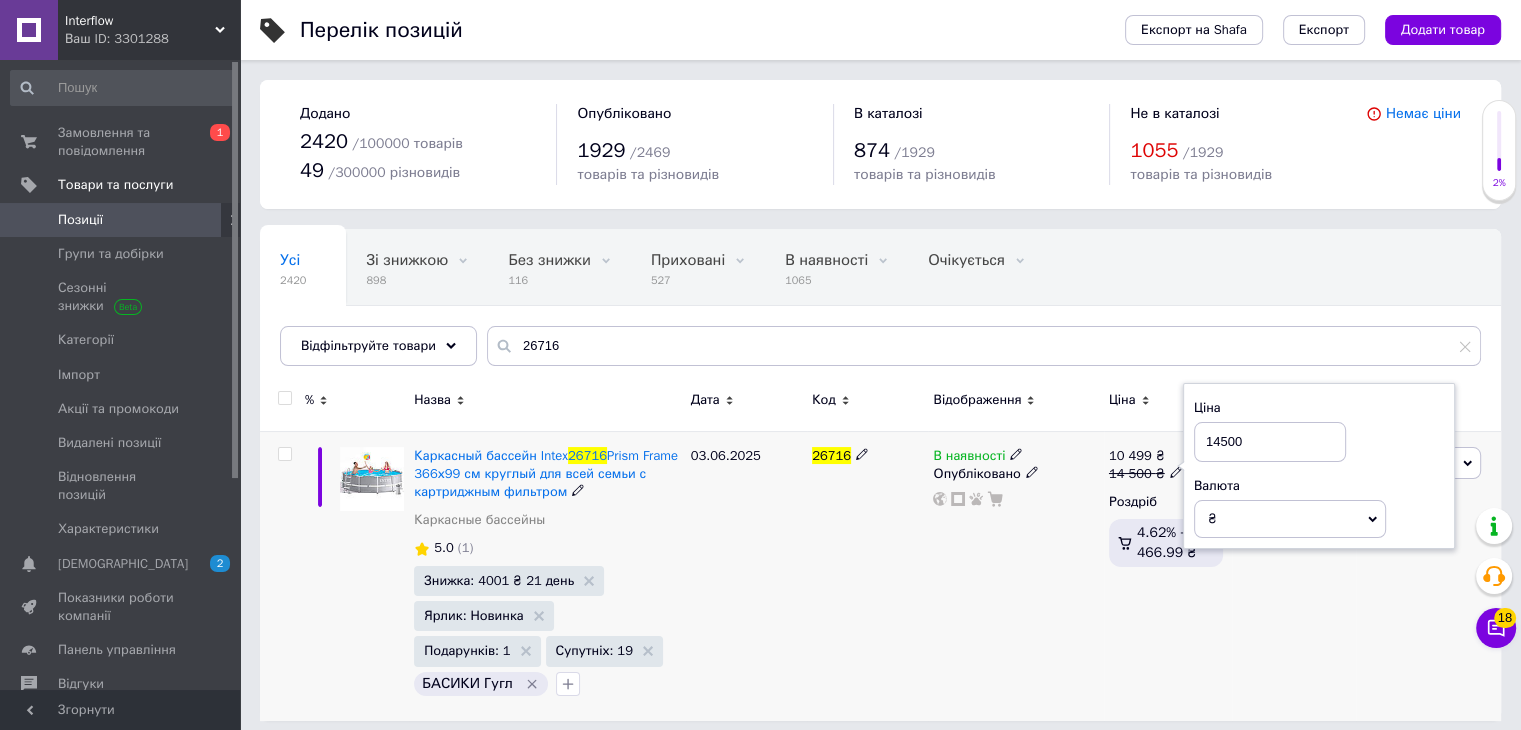 click on "14500" at bounding box center [1270, 442] 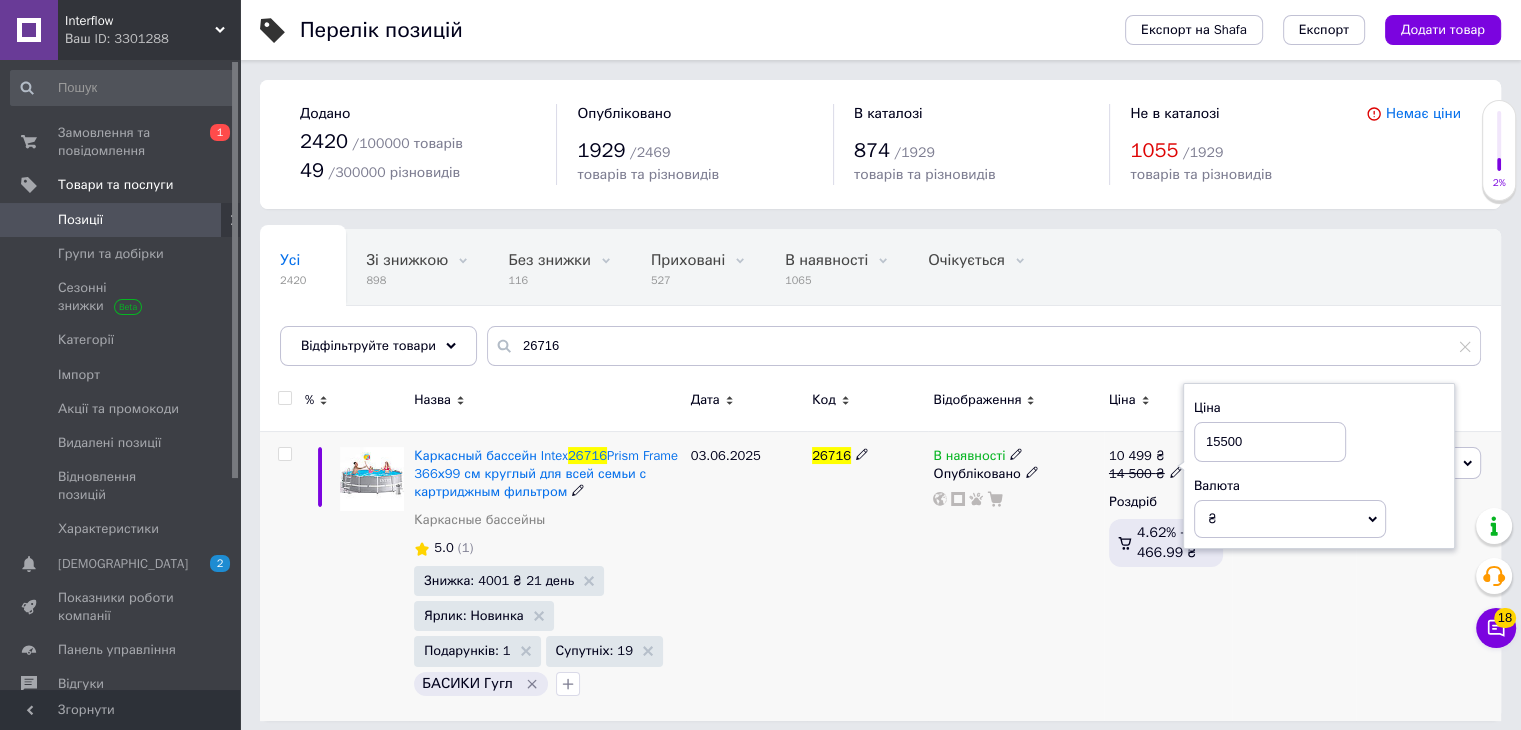 type on "15500" 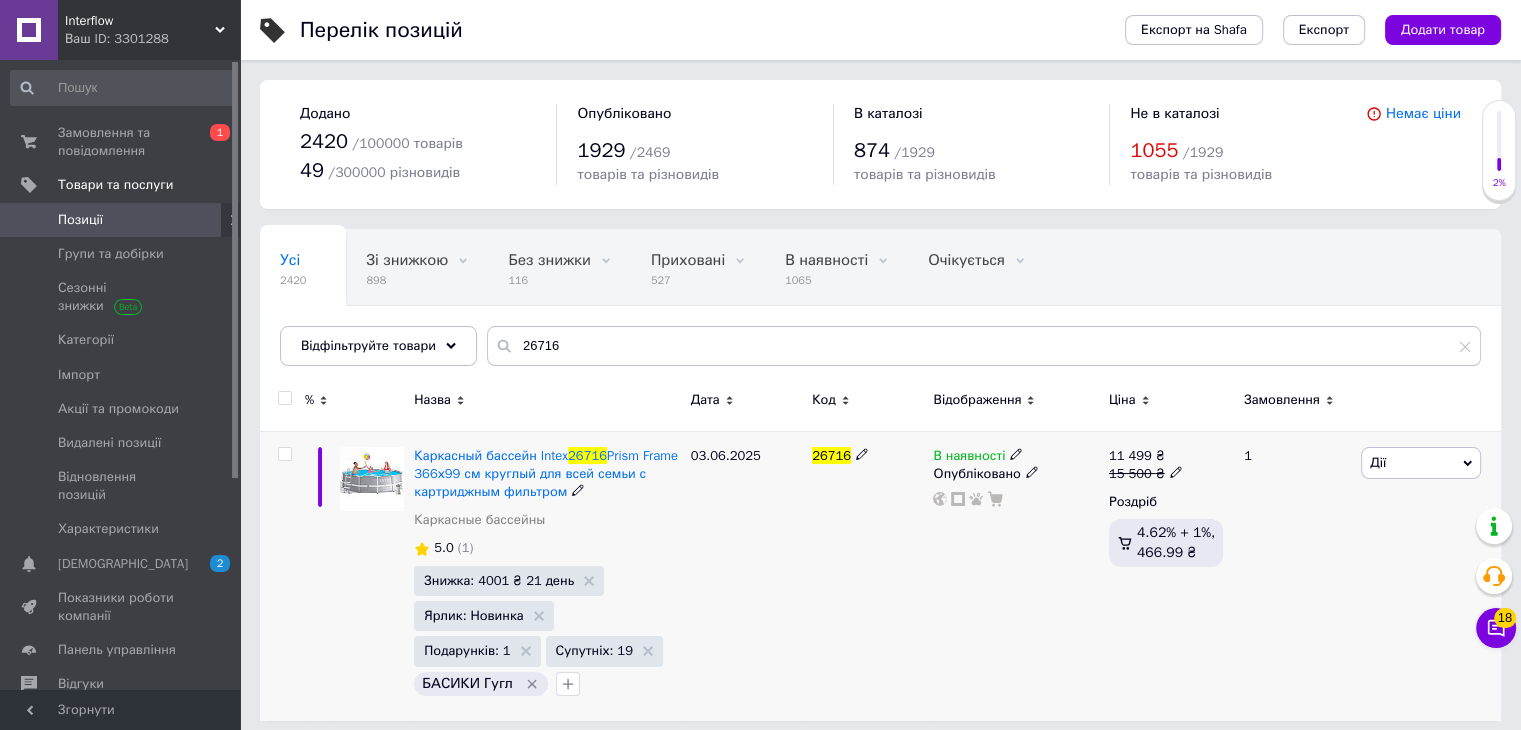 click on "26716" at bounding box center [831, 455] 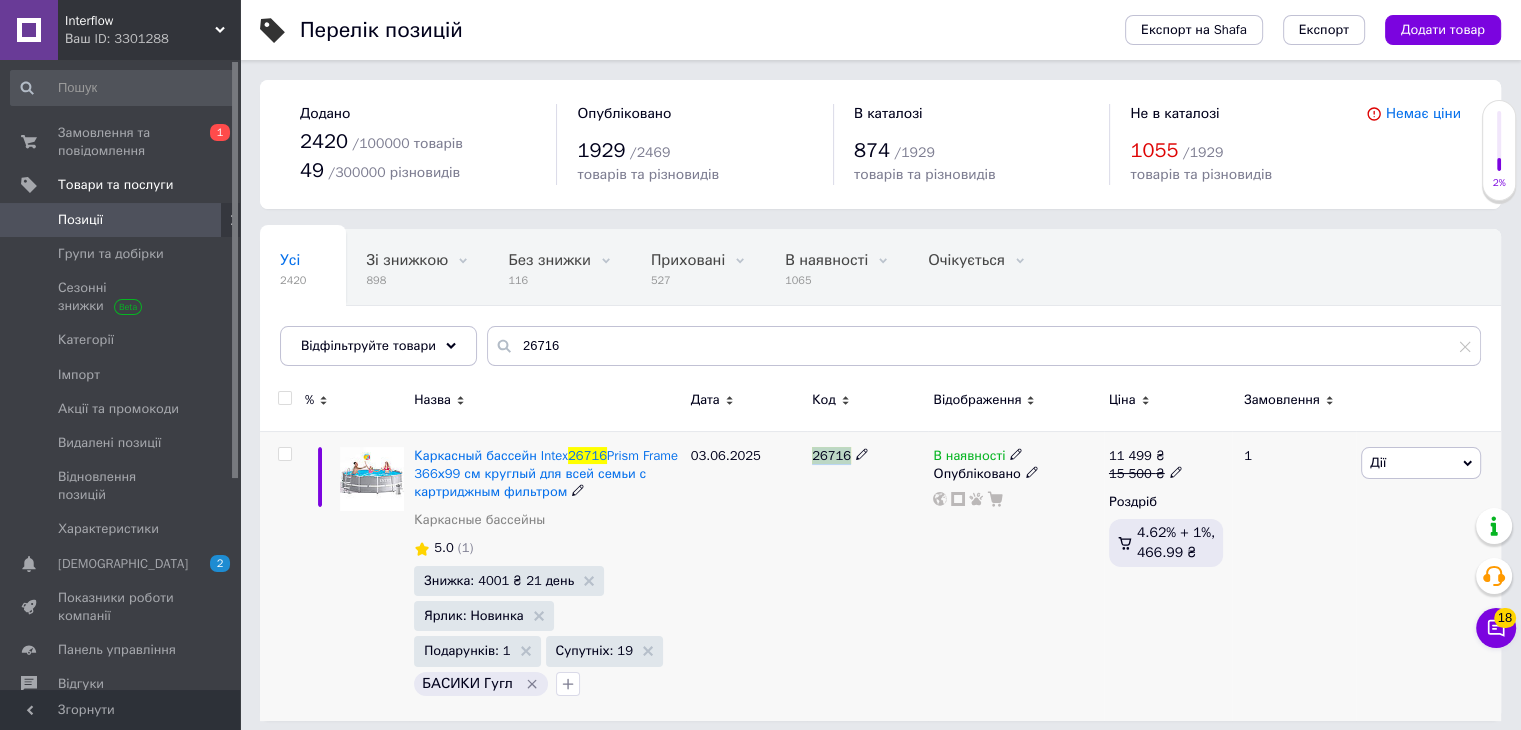 click on "26716" at bounding box center (831, 455) 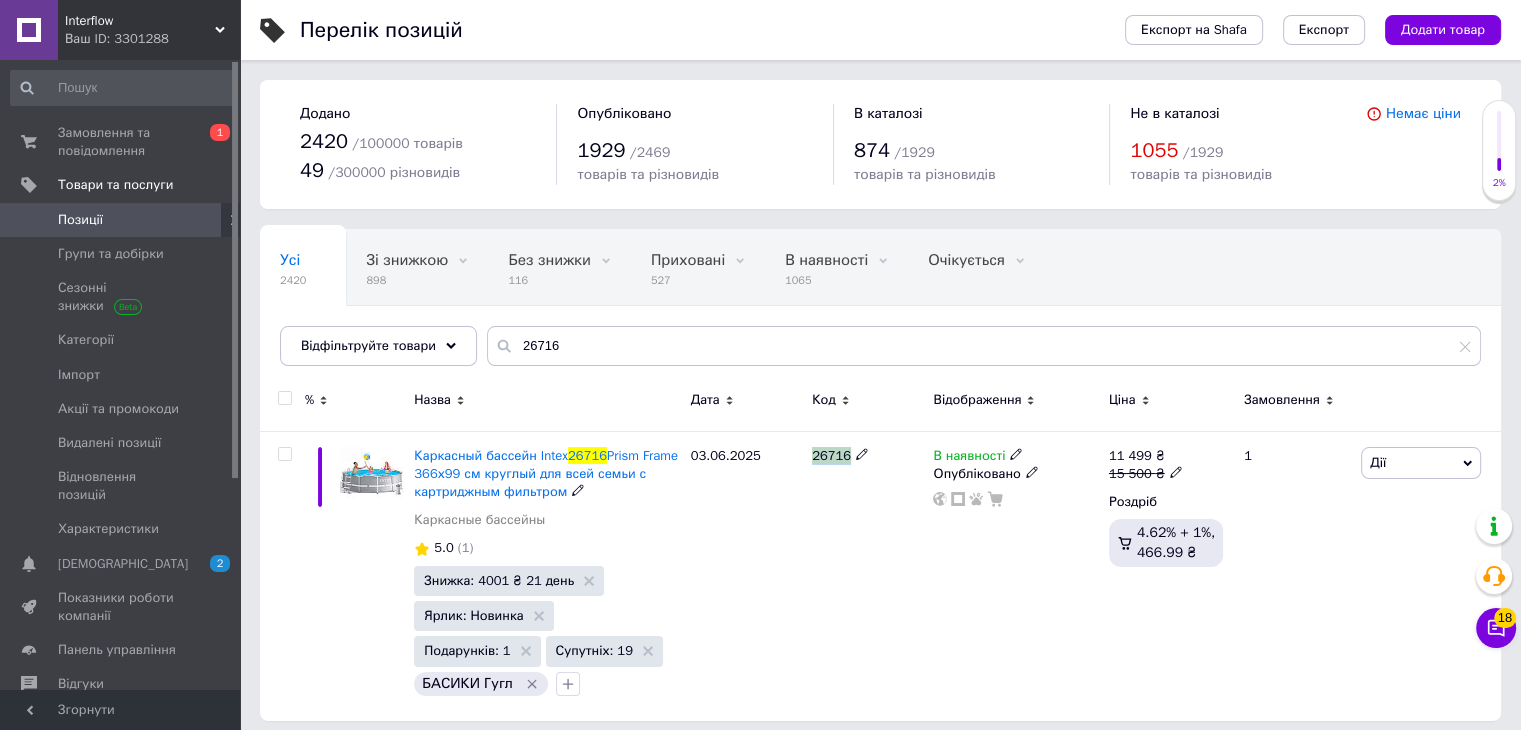 copy on "26716" 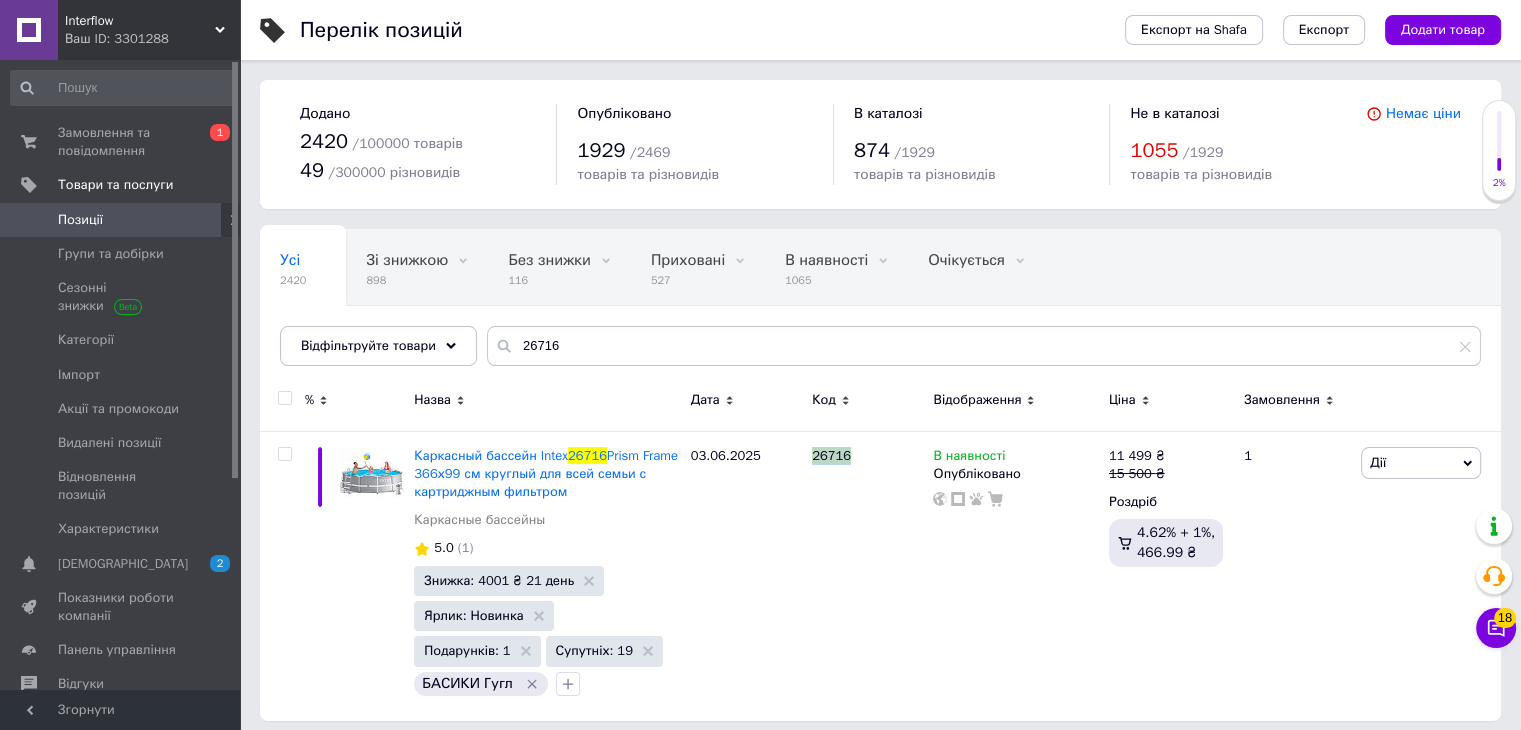 click on "Позиції" at bounding box center [121, 220] 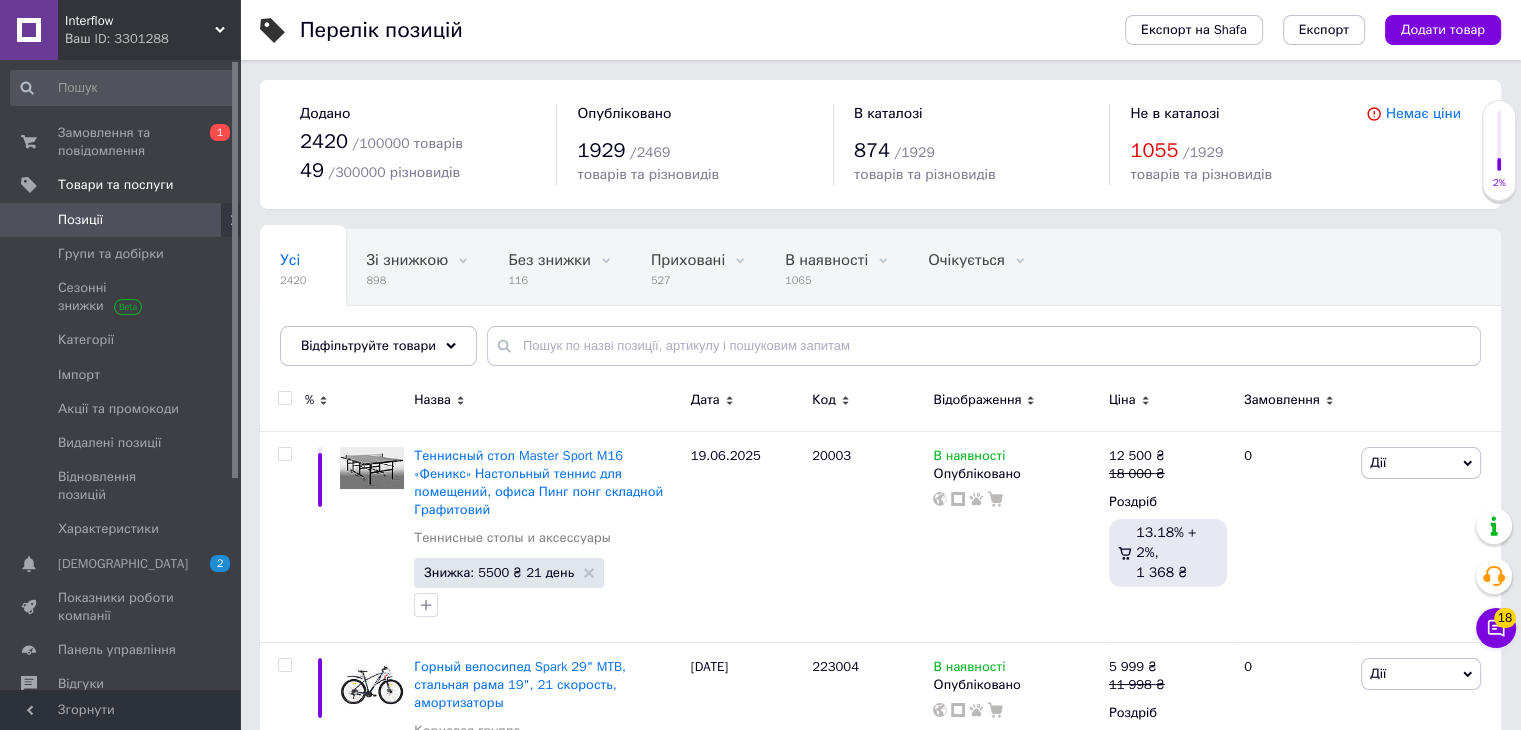 click on "Додано 2420   / 100000   товарів 49   / 300000   різновидів Опубліковано 1929   / 2469 товарів та різновидів В каталозі 874   / 1929 товарів та різновидів Не в каталозі 1055   / 1929 товарів та різновидів Немає ціни" at bounding box center [880, 144] 